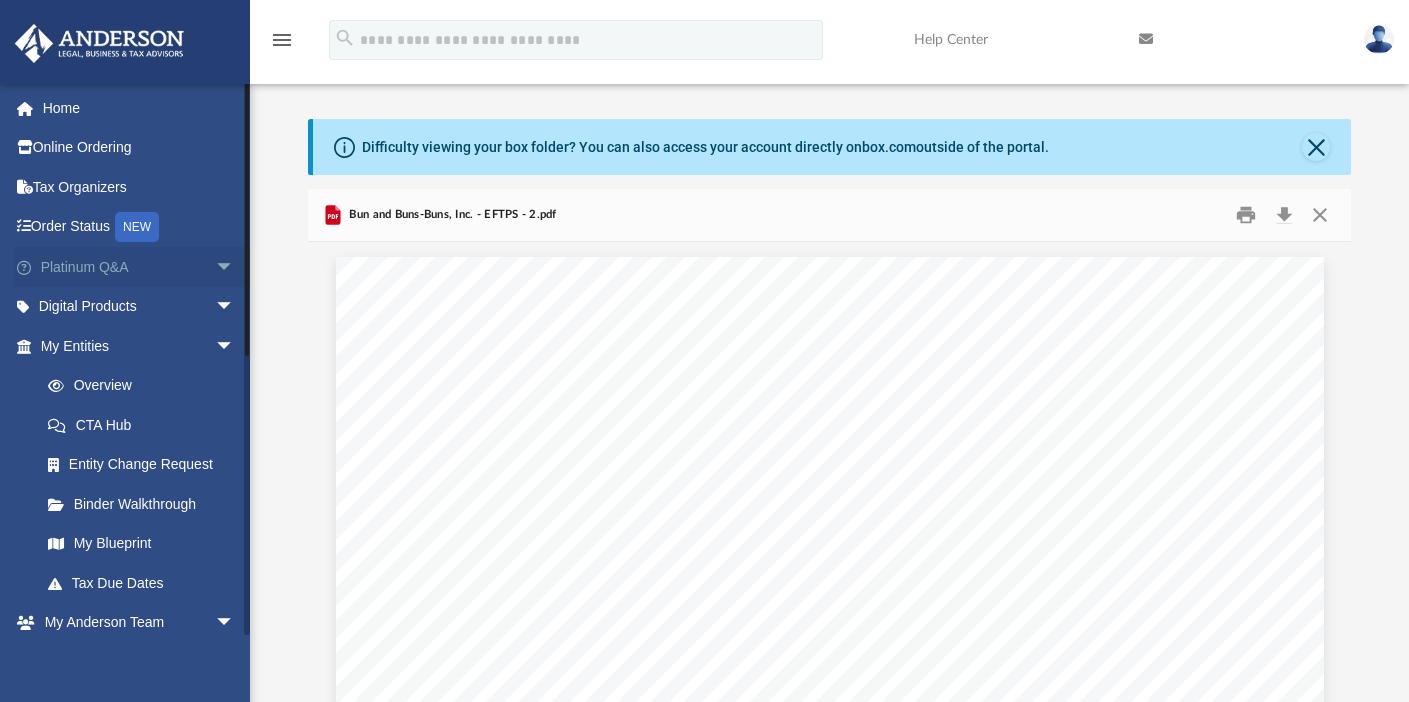 scroll, scrollTop: 0, scrollLeft: 0, axis: both 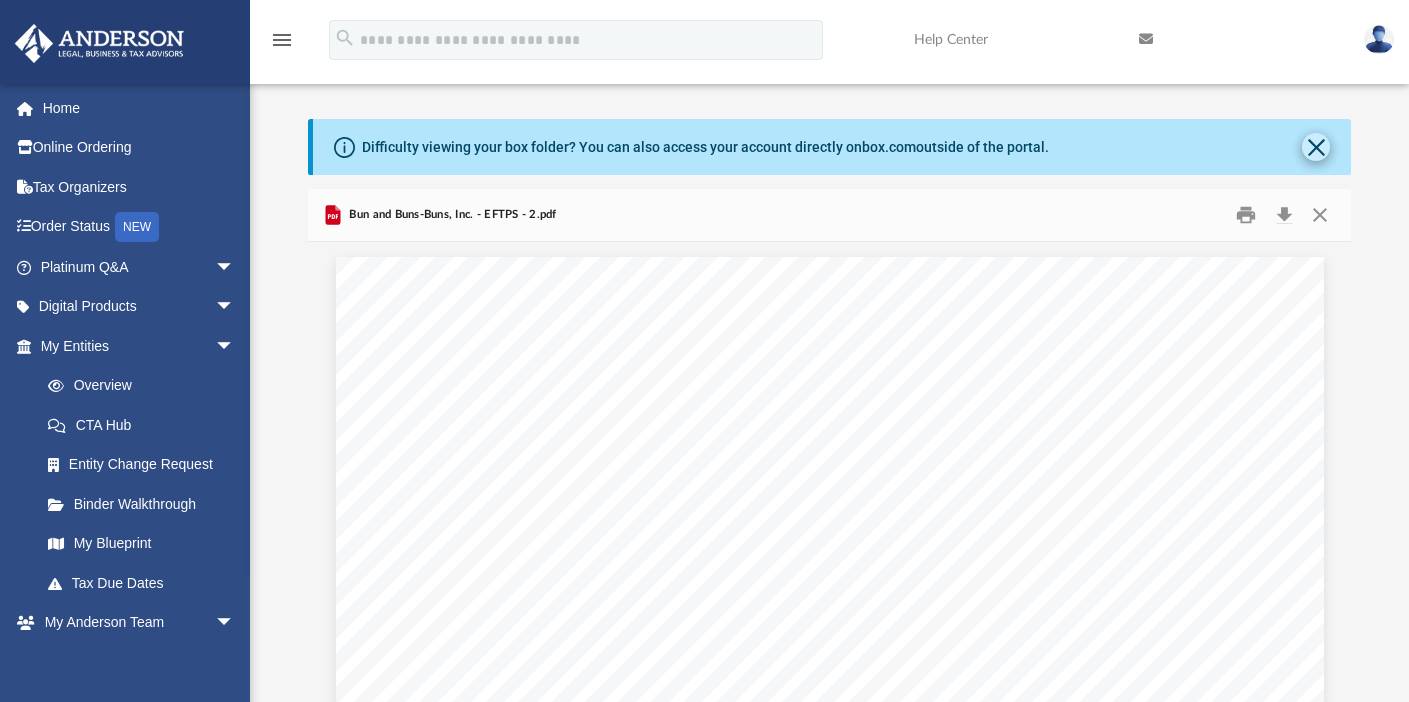 click 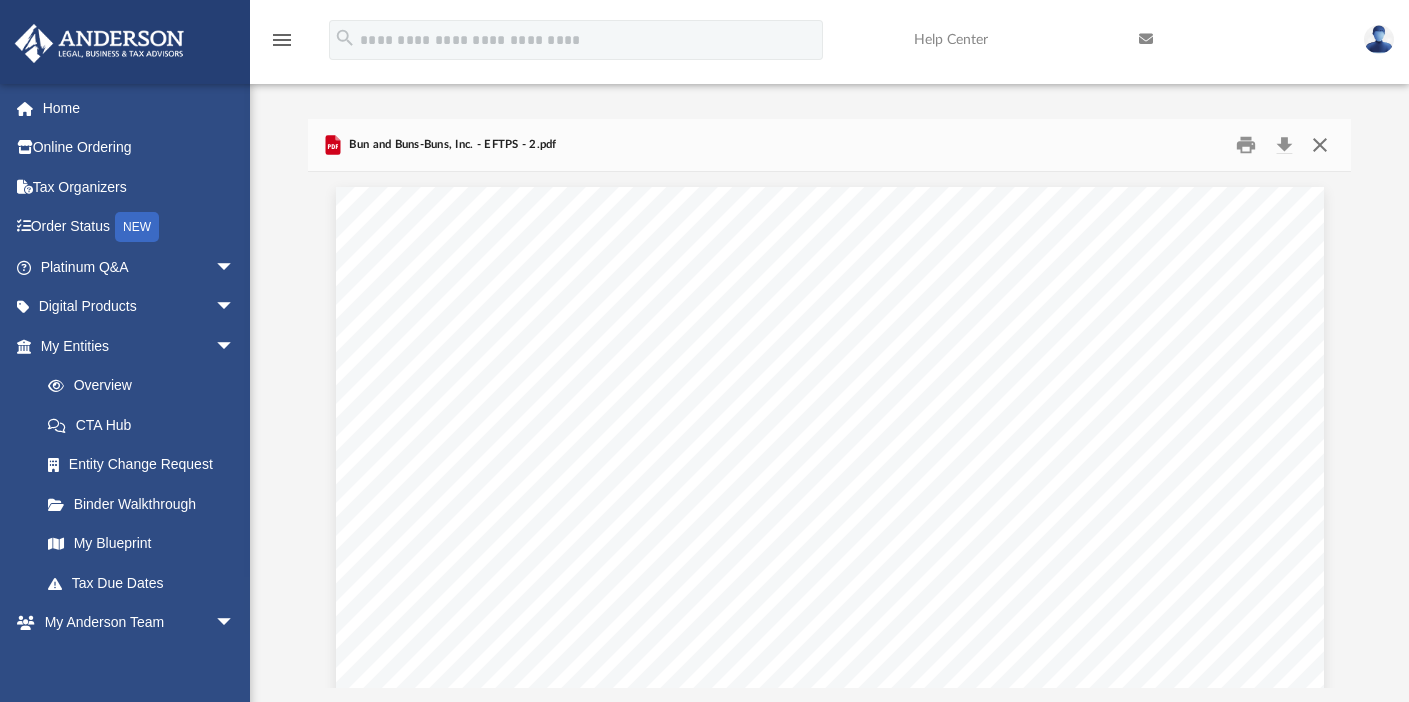 click at bounding box center (1320, 145) 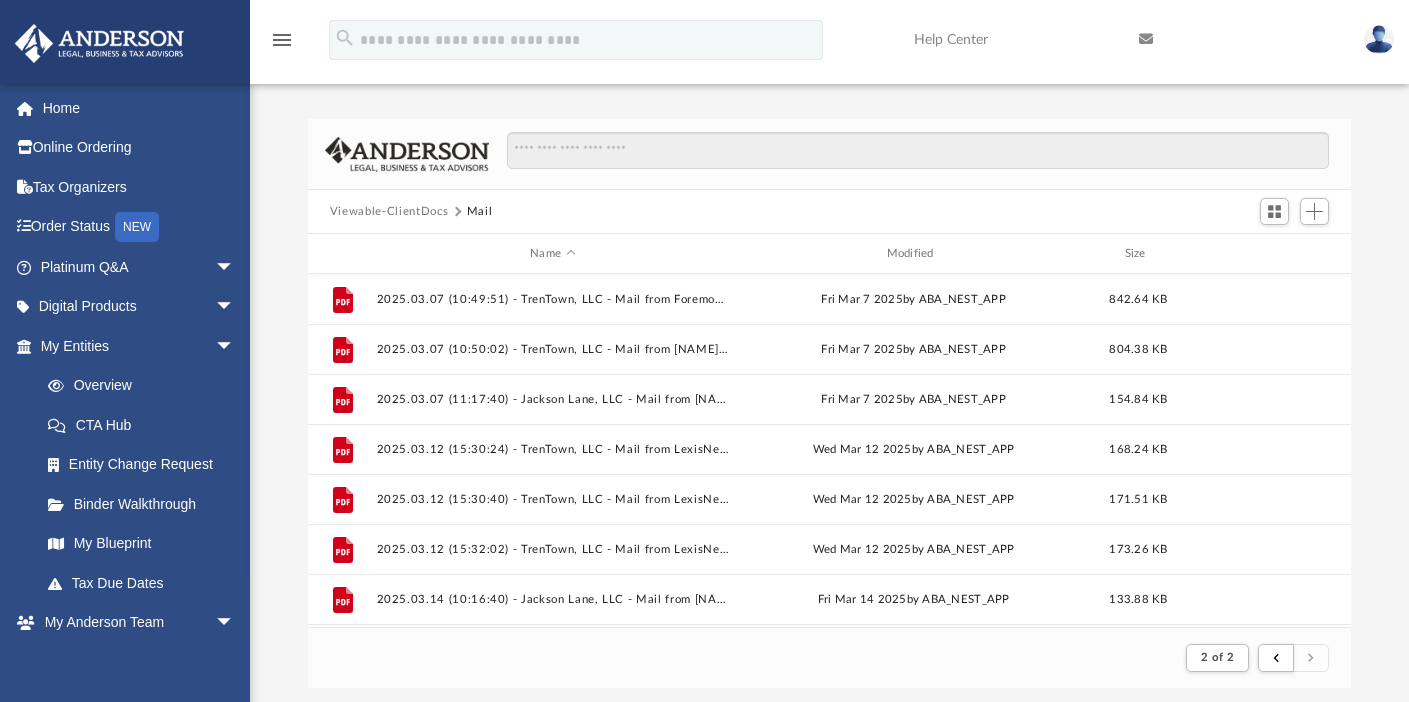scroll, scrollTop: 0, scrollLeft: 0, axis: both 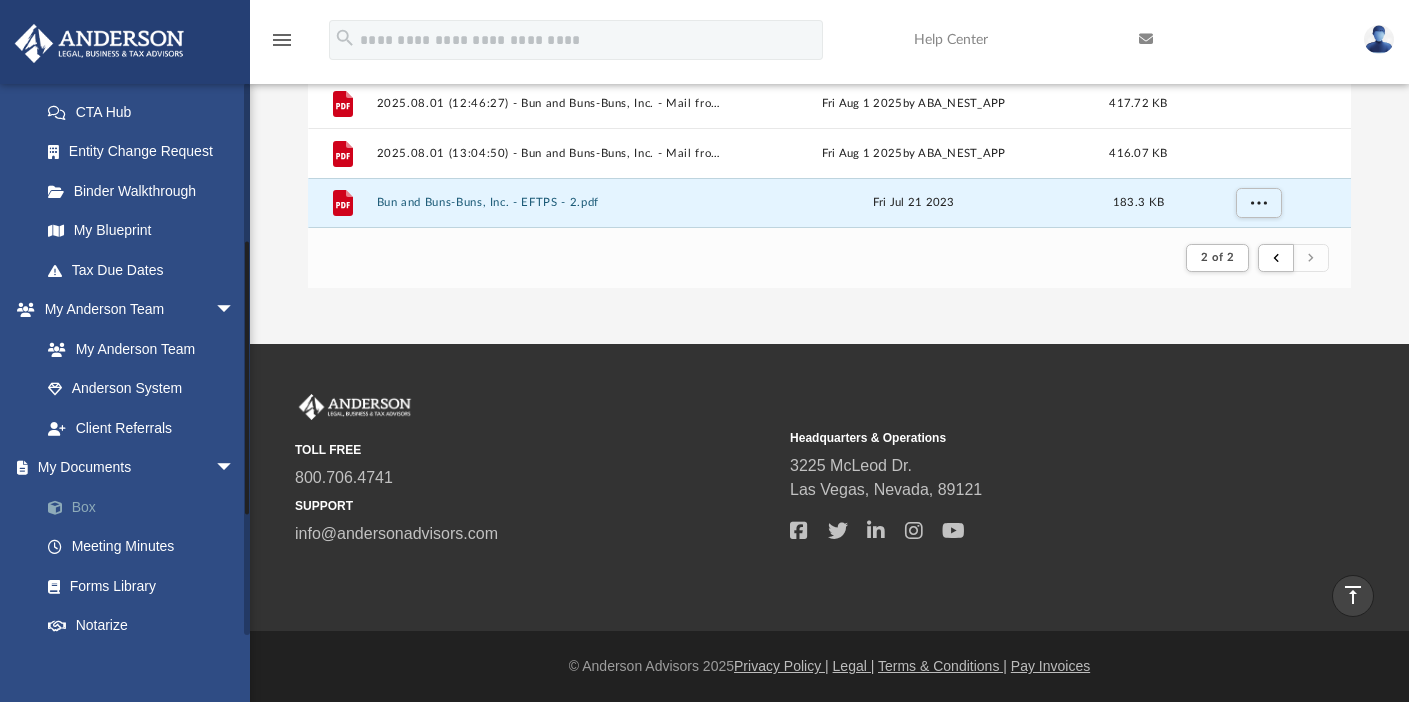 click on "Box" at bounding box center (146, 507) 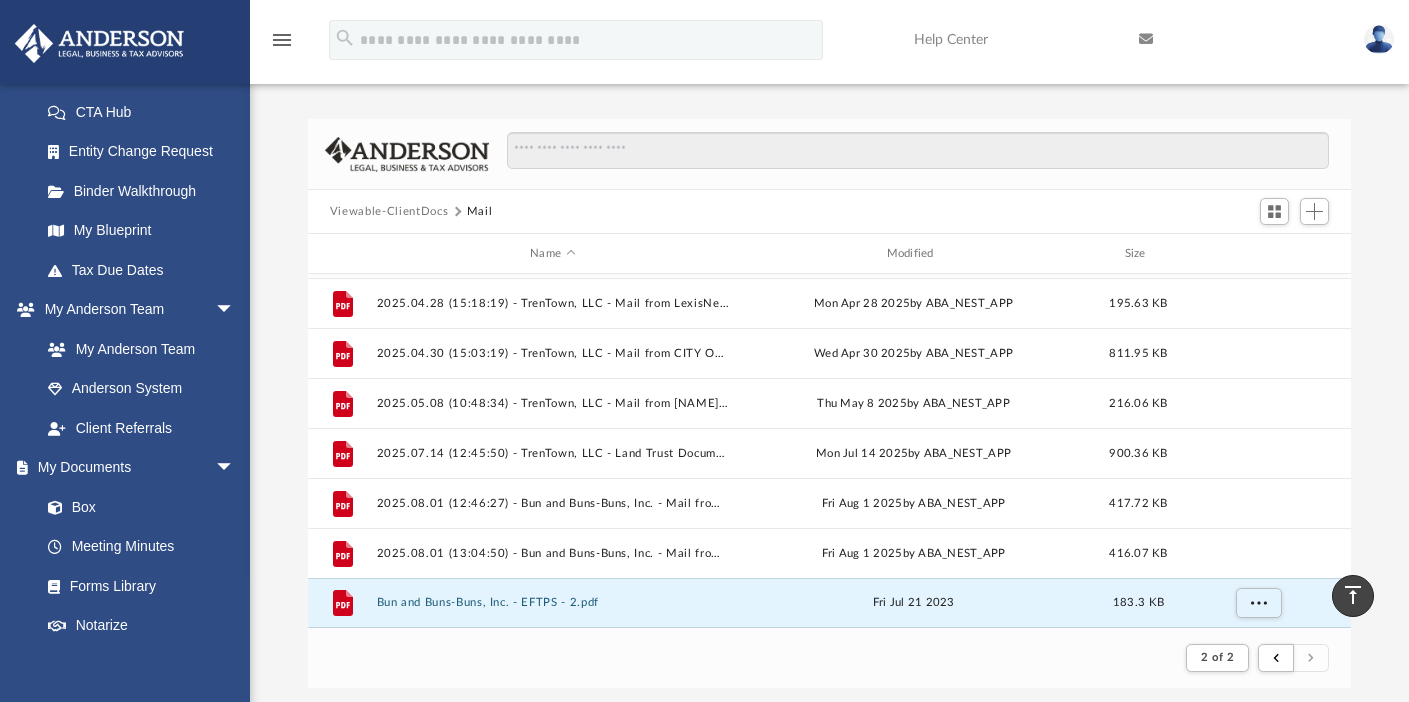 scroll, scrollTop: 0, scrollLeft: 0, axis: both 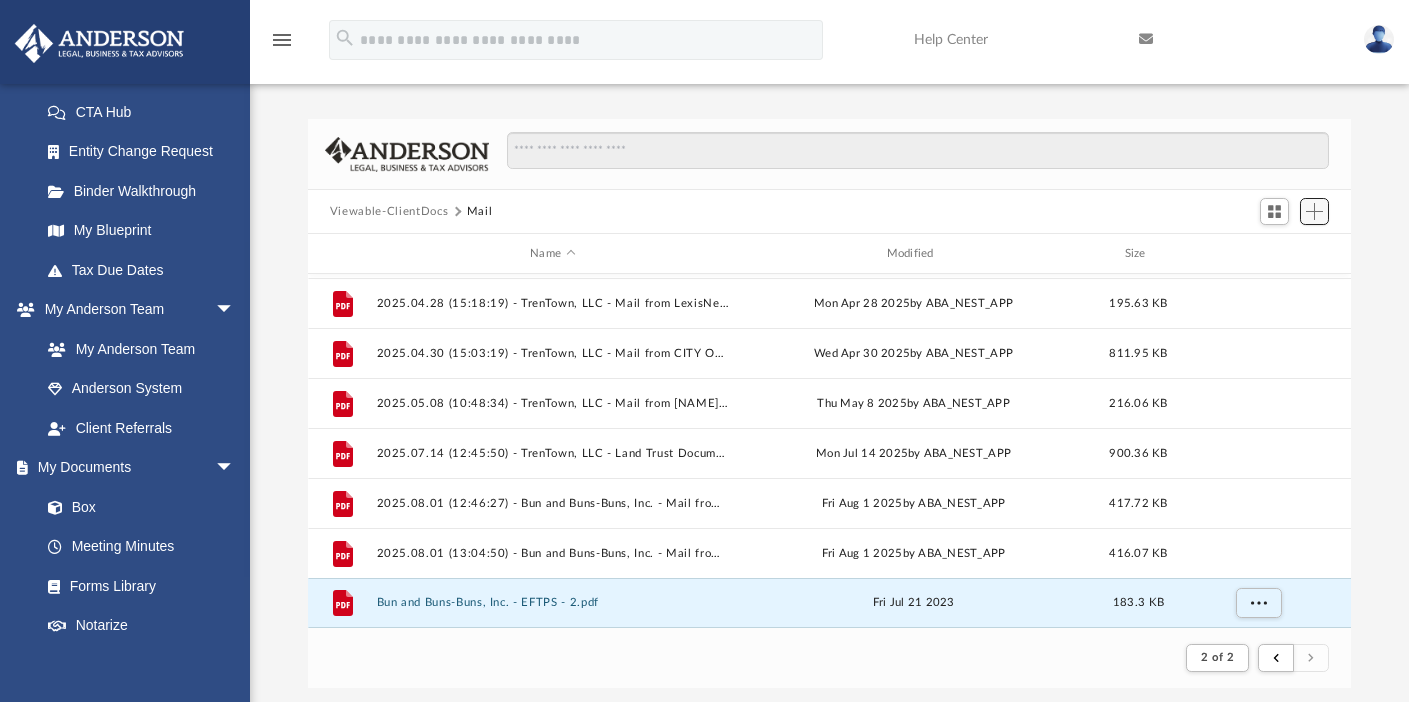 click at bounding box center (1314, 211) 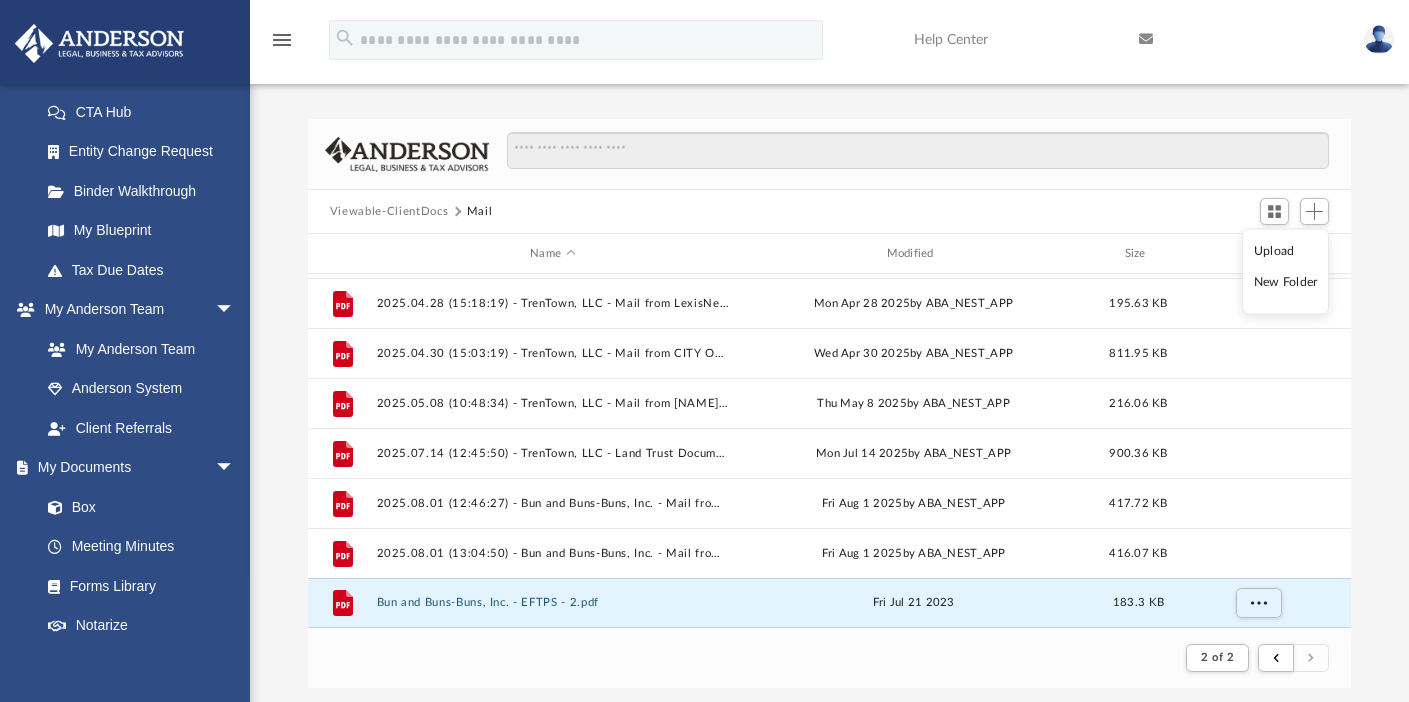 click at bounding box center (909, 161) 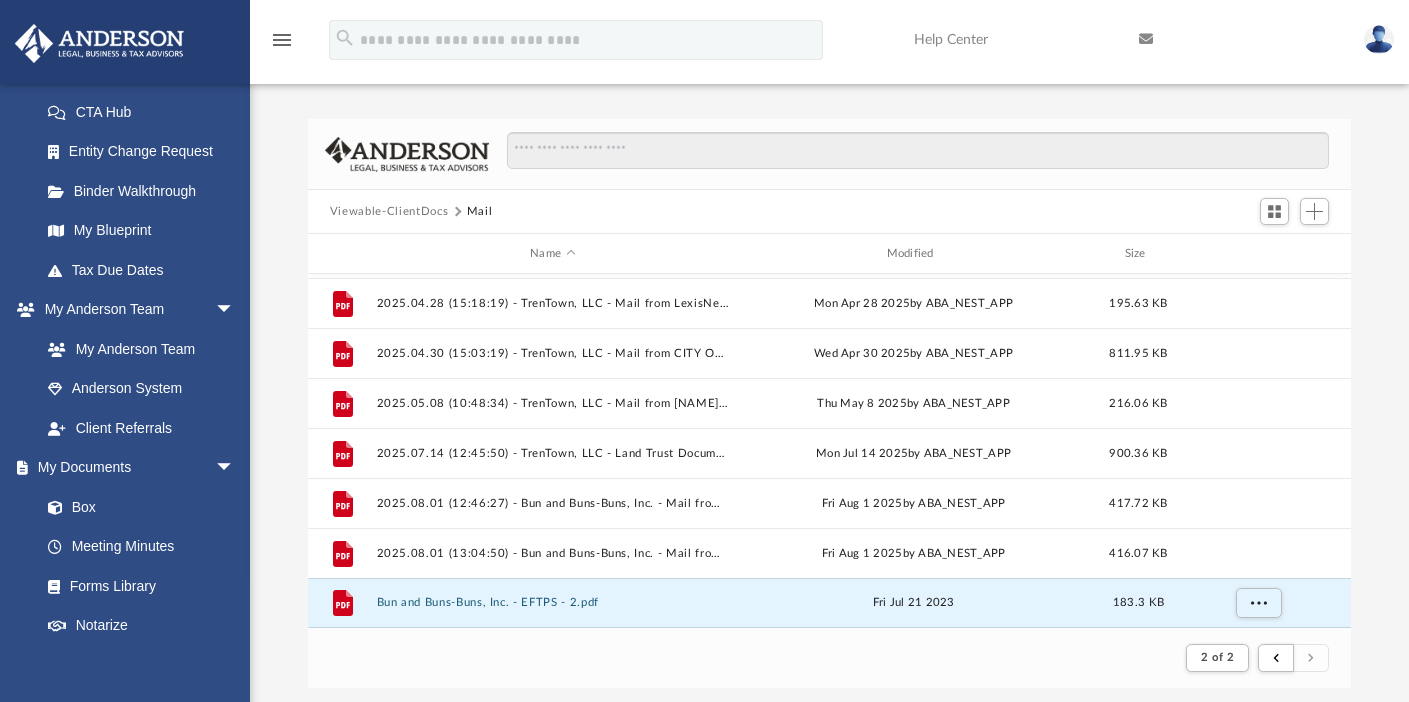 click on "Viewable-ClientDocs" at bounding box center (389, 212) 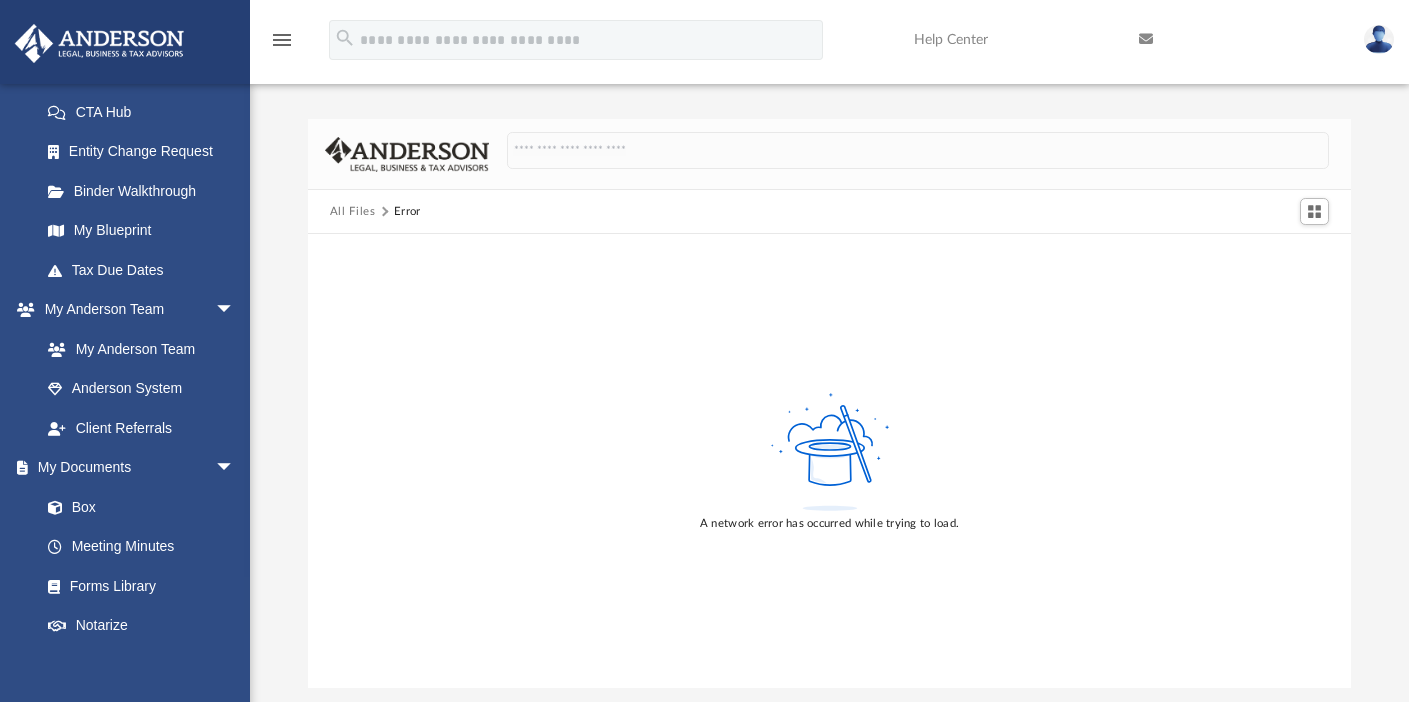 click on "All Files" at bounding box center (353, 212) 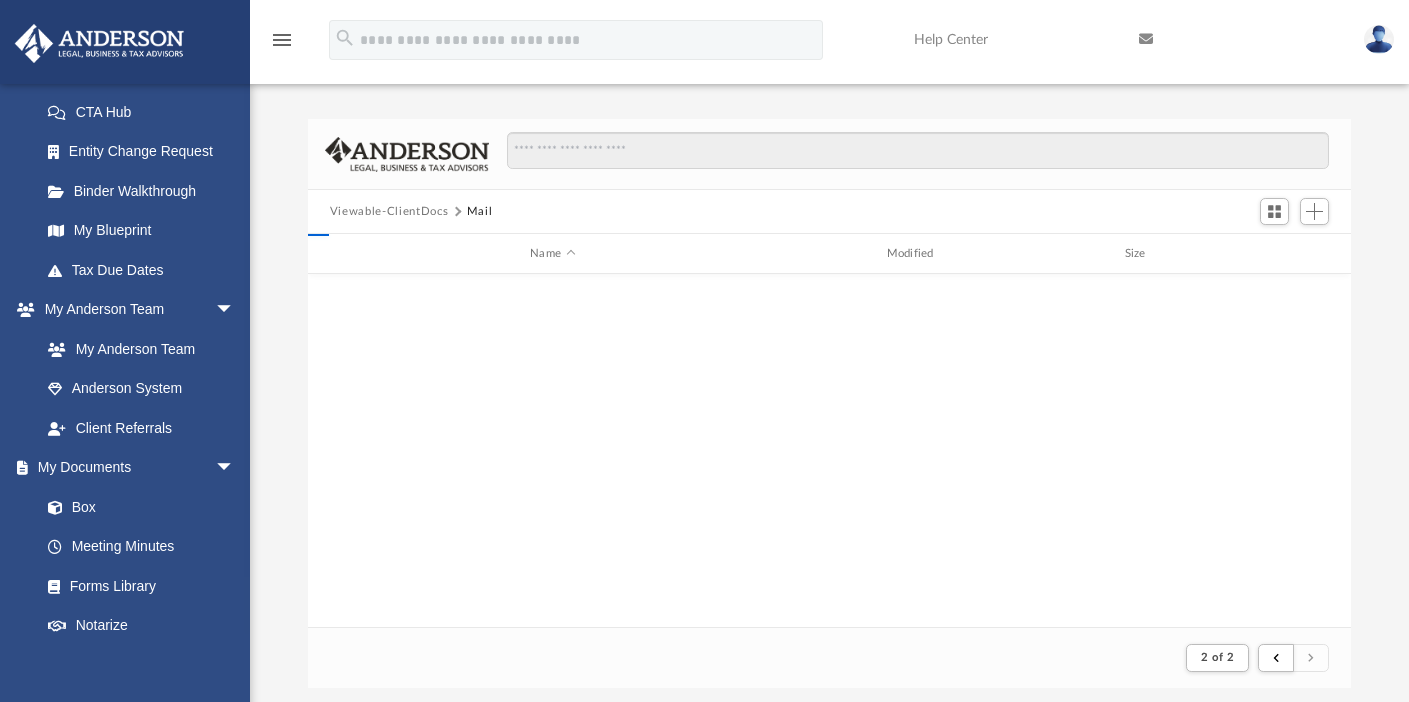 scroll, scrollTop: 896, scrollLeft: 0, axis: vertical 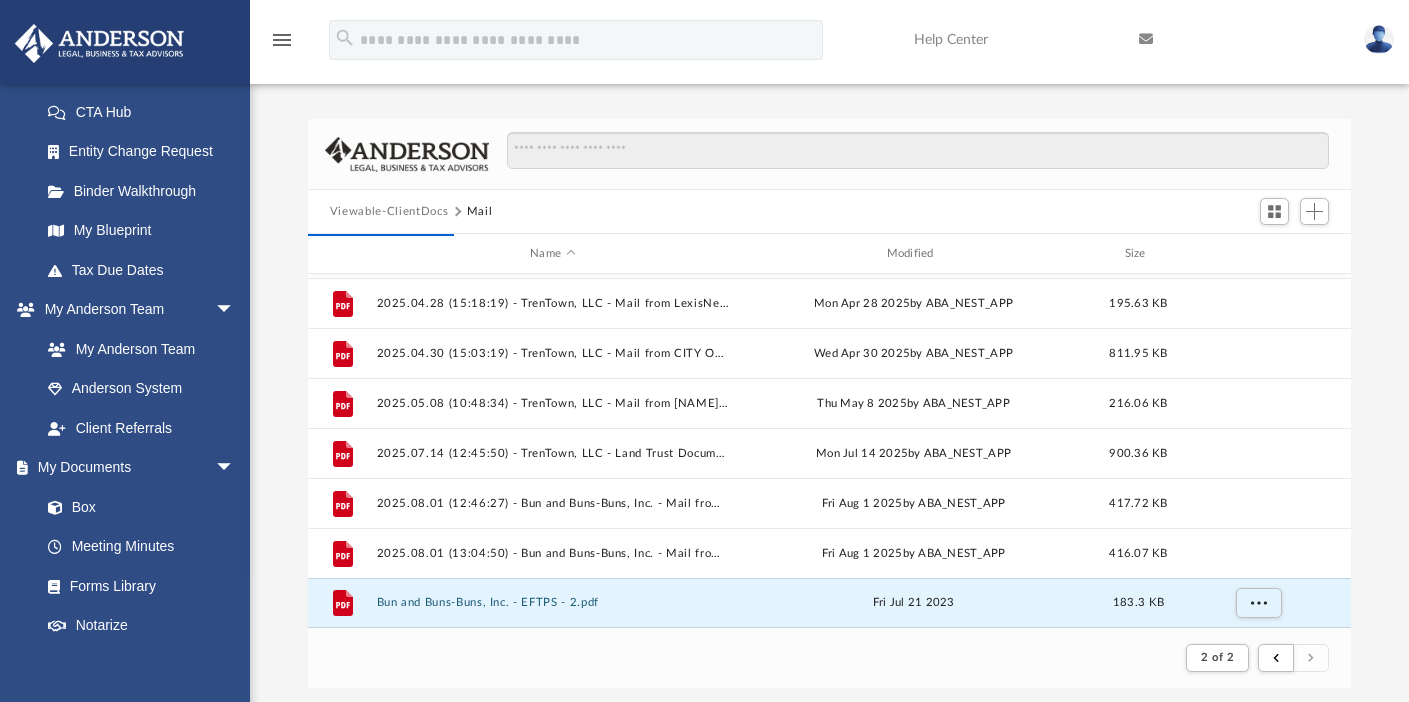 click on "Viewable-ClientDocs" at bounding box center (389, 212) 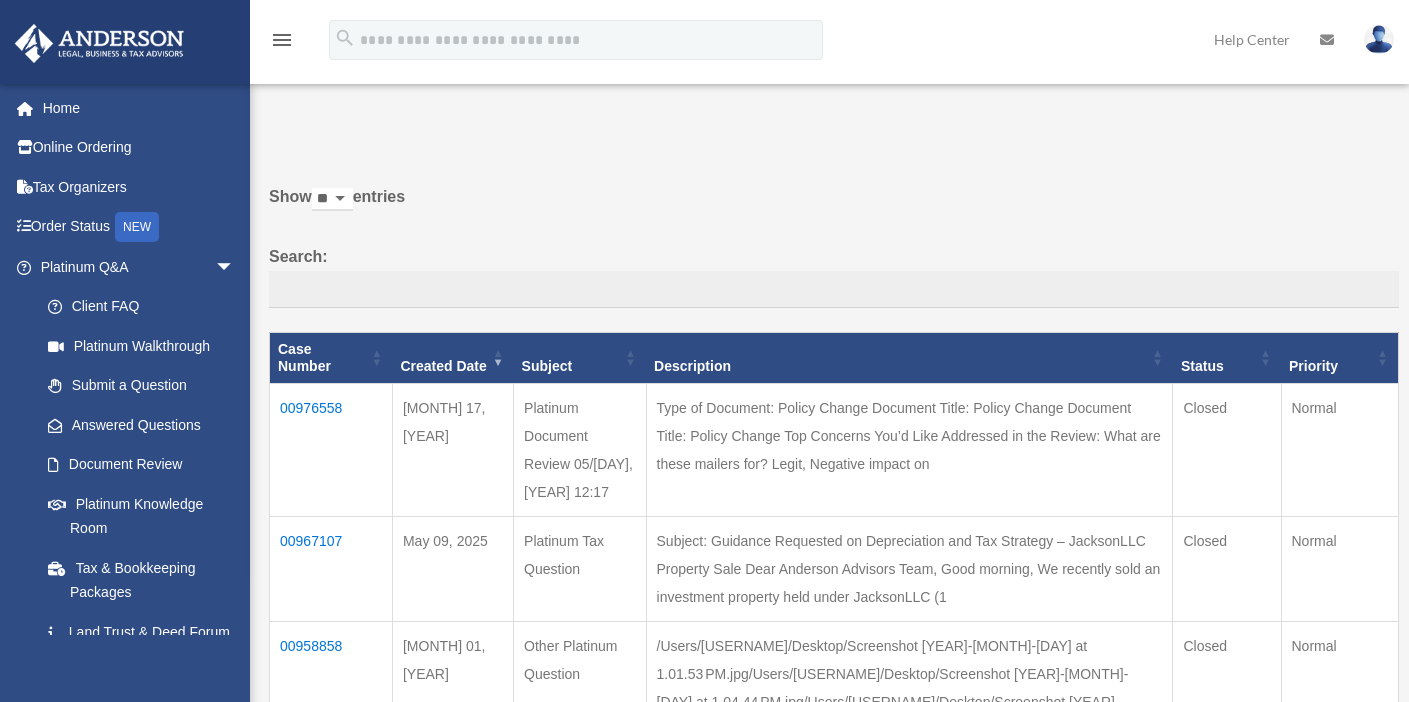 scroll, scrollTop: 0, scrollLeft: 0, axis: both 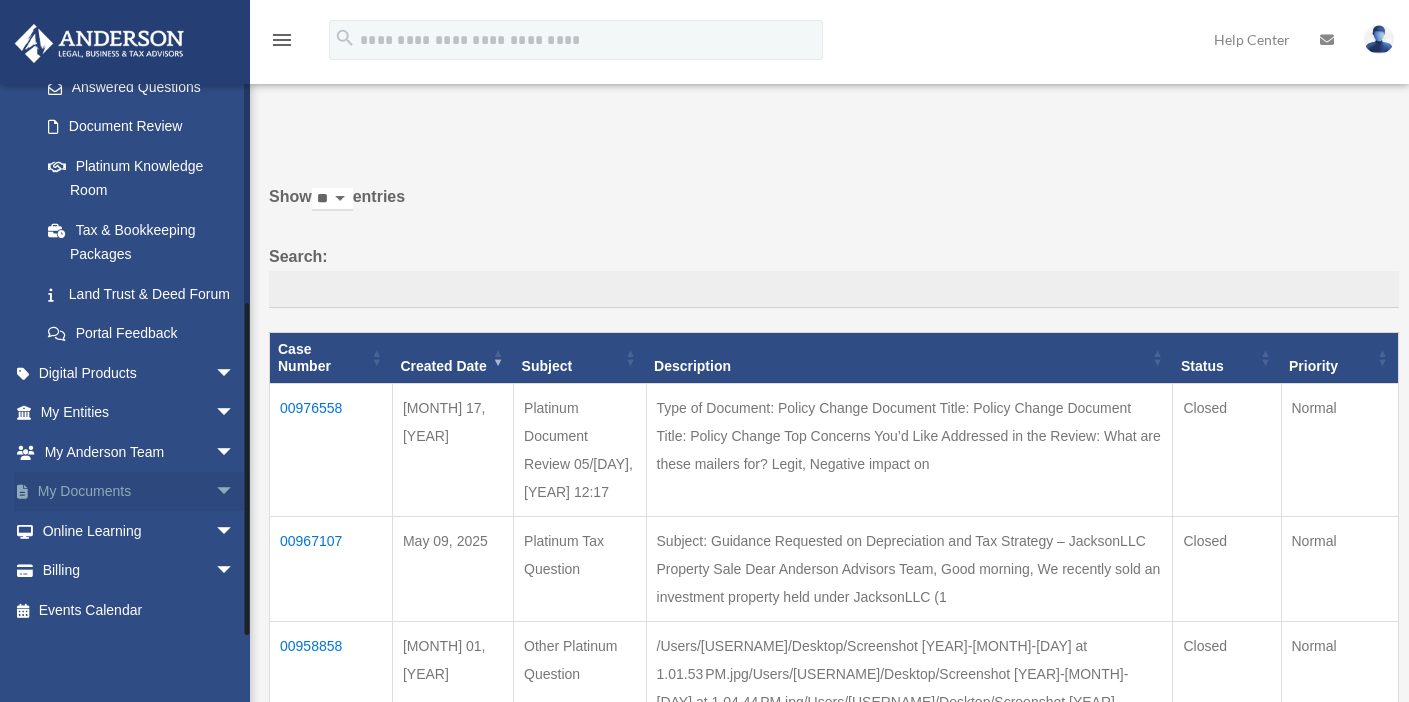 click on "arrow_drop_down" at bounding box center (235, 492) 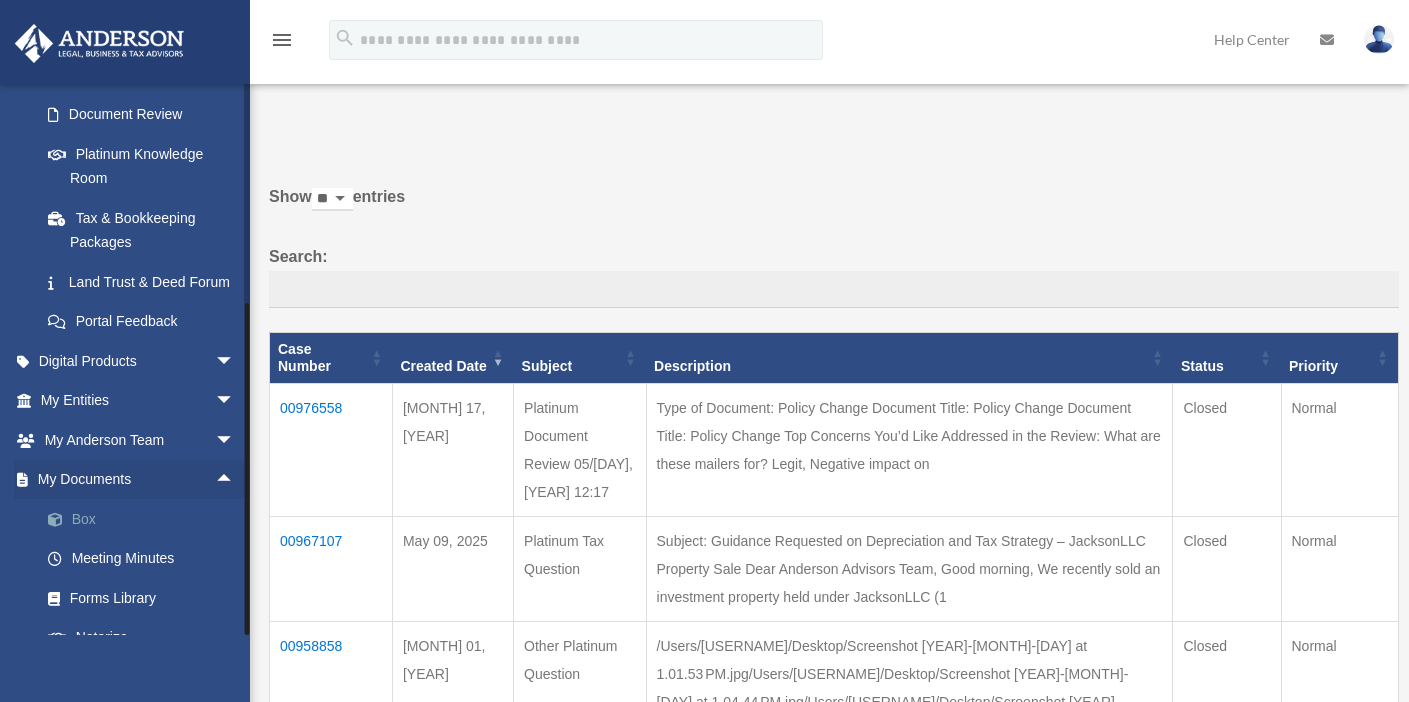 click on "Box" at bounding box center (146, 519) 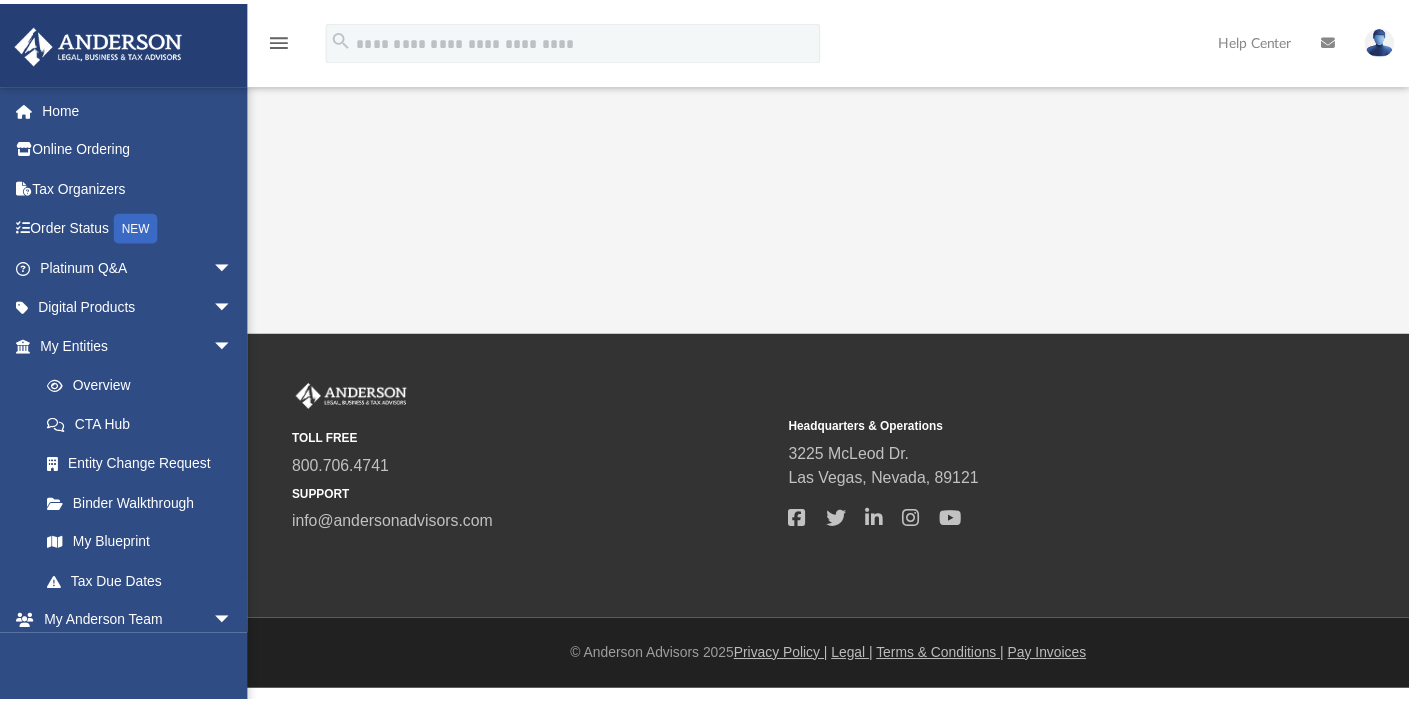 scroll, scrollTop: 0, scrollLeft: 0, axis: both 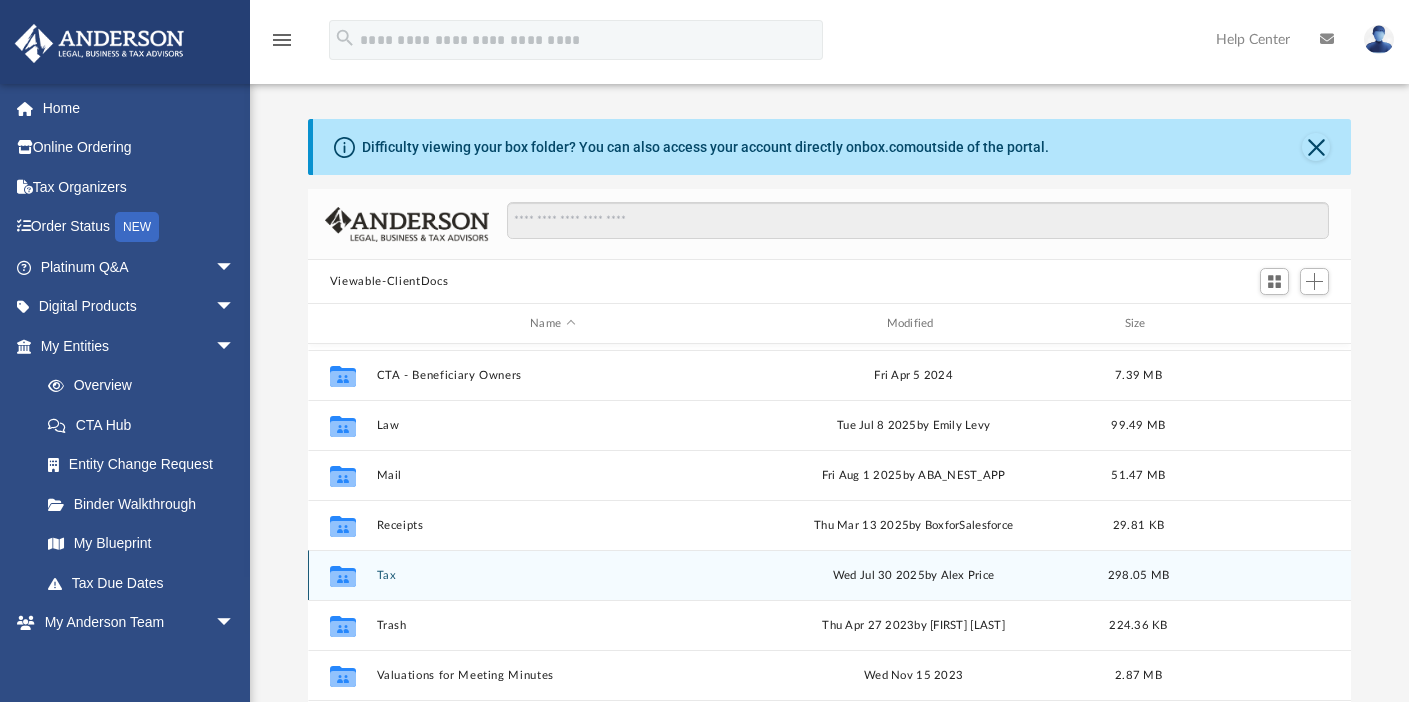 click on "Tax" at bounding box center [552, 575] 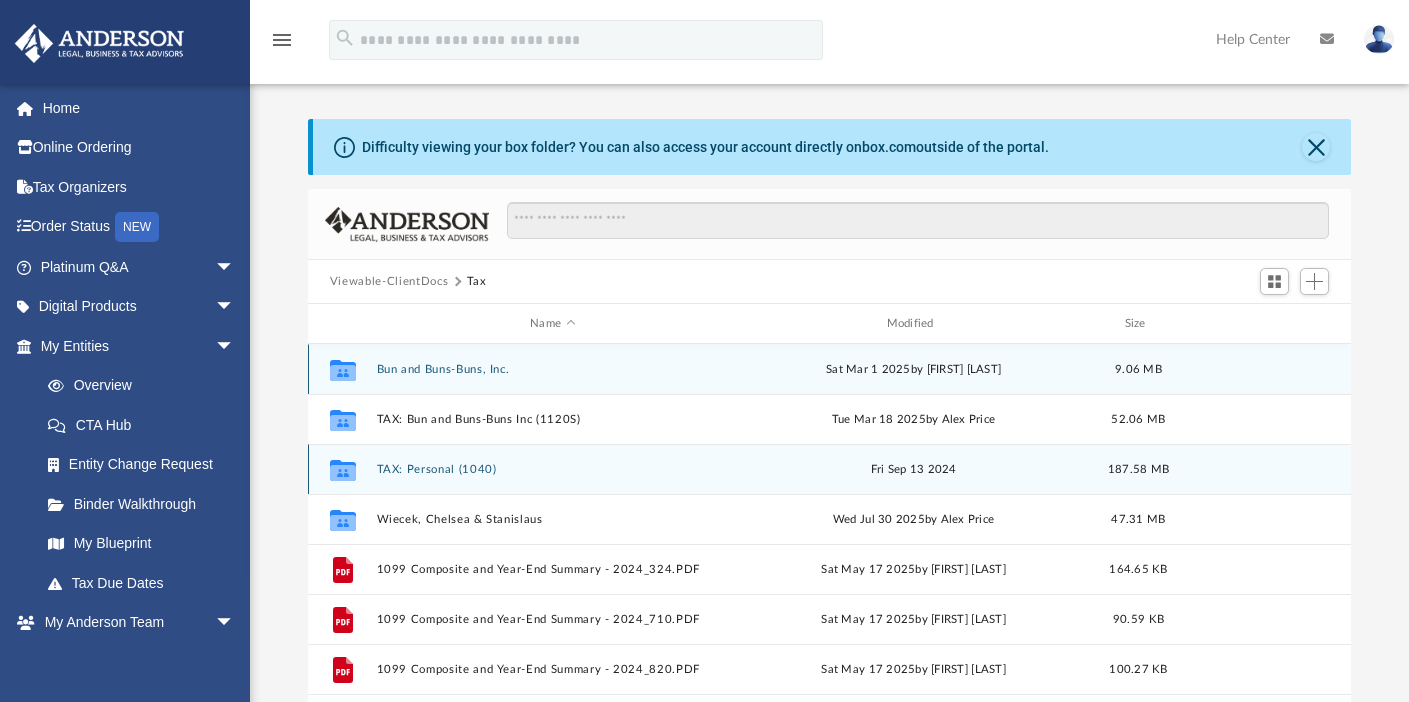 scroll, scrollTop: 0, scrollLeft: 0, axis: both 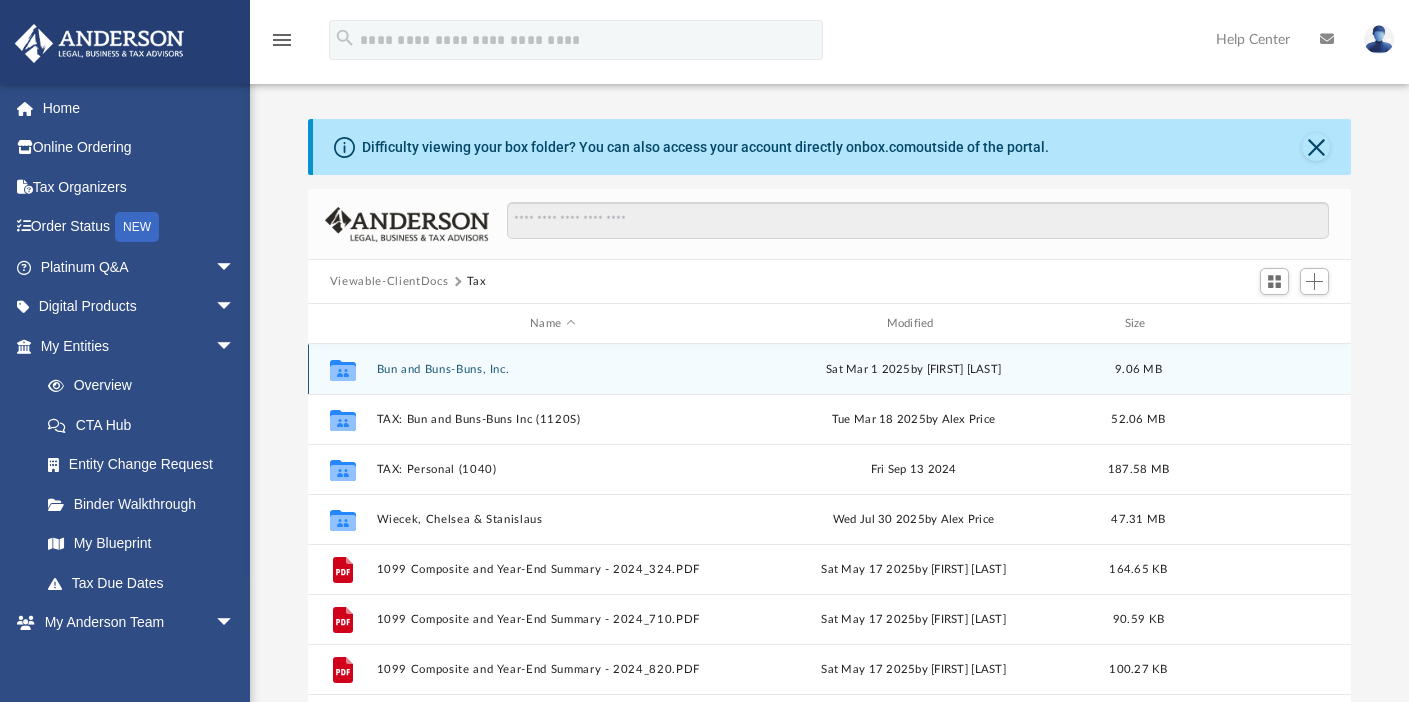 click on "Bun and Buns-Buns, Inc." at bounding box center (552, 369) 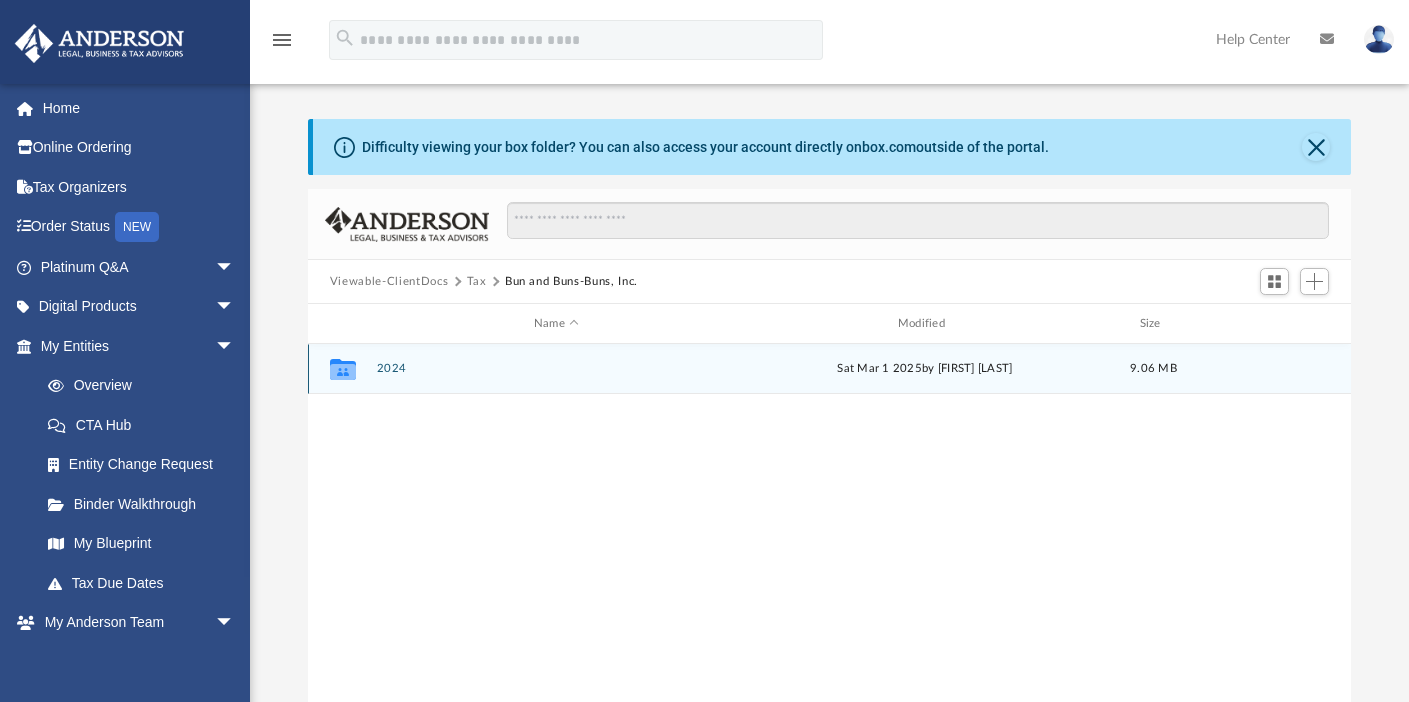 click on "2024" at bounding box center [556, 368] 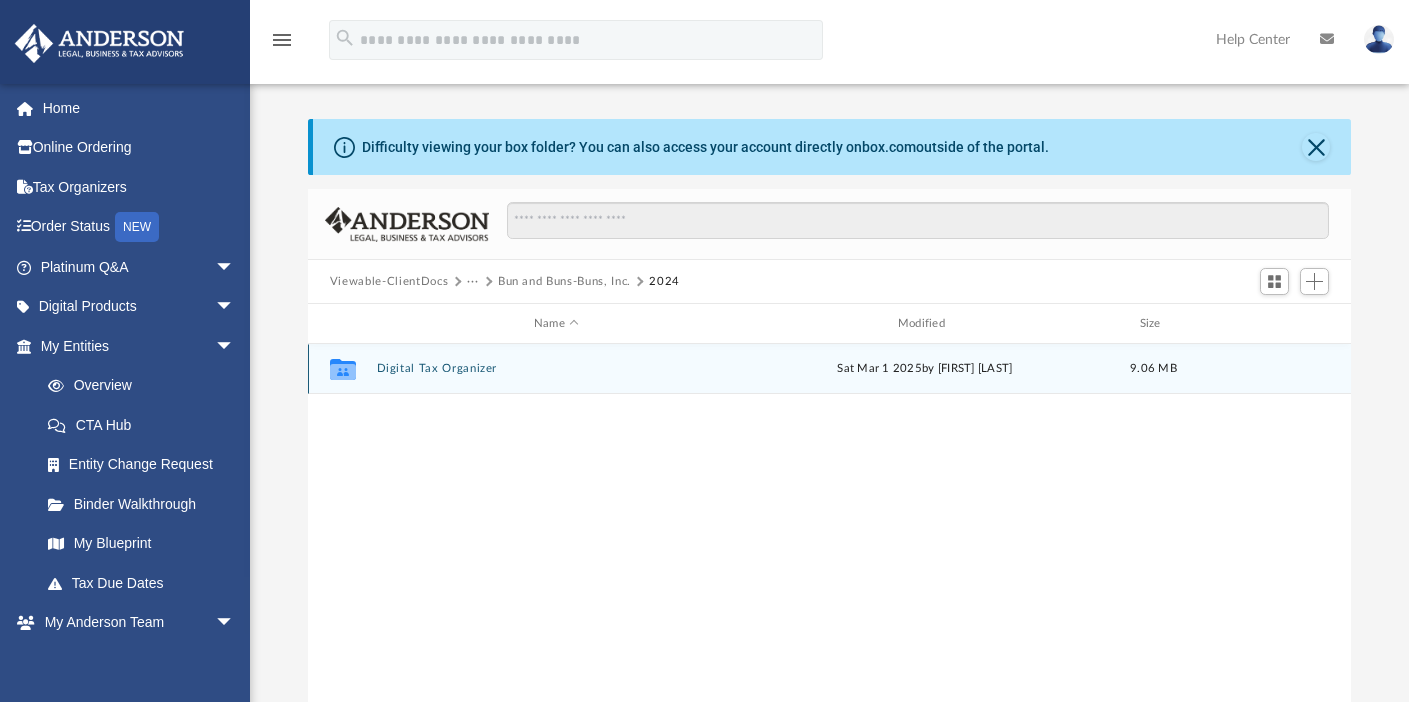 click on "Digital Tax Organizer" at bounding box center [556, 368] 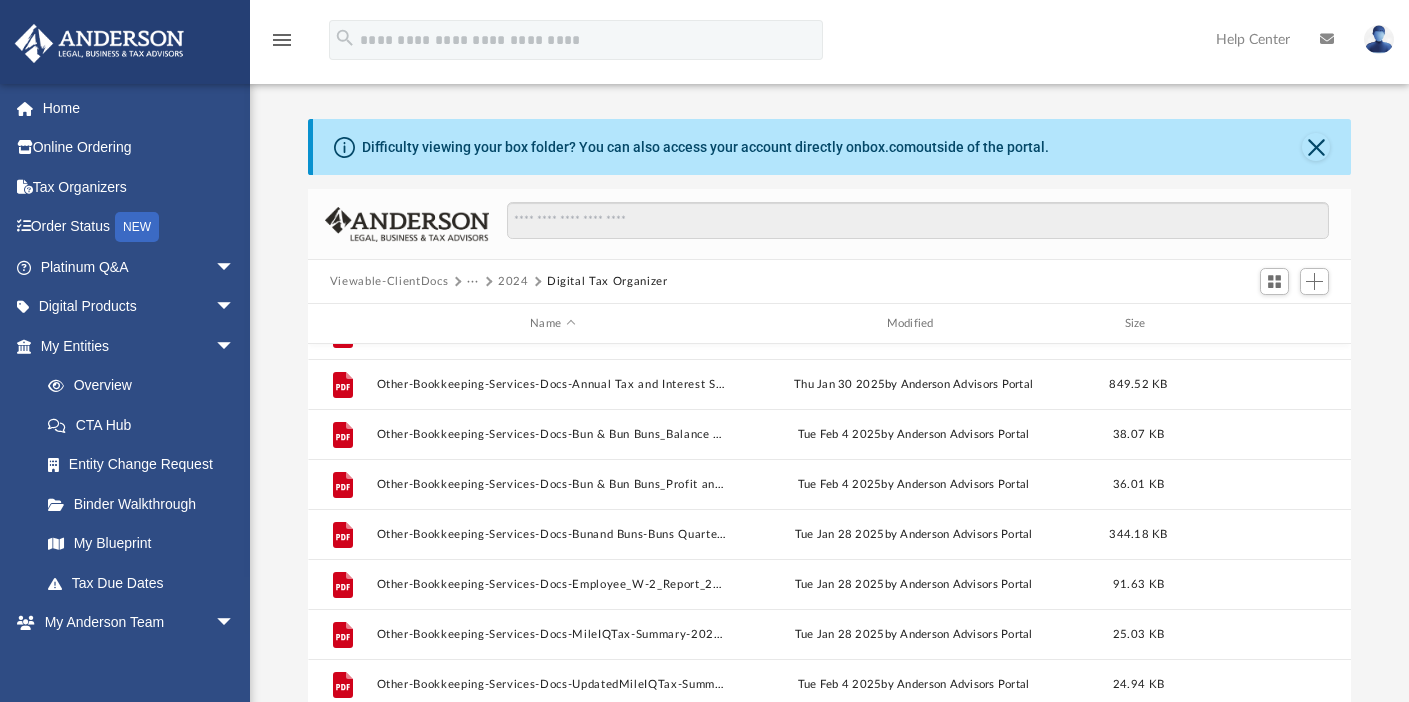 scroll, scrollTop: 186, scrollLeft: 0, axis: vertical 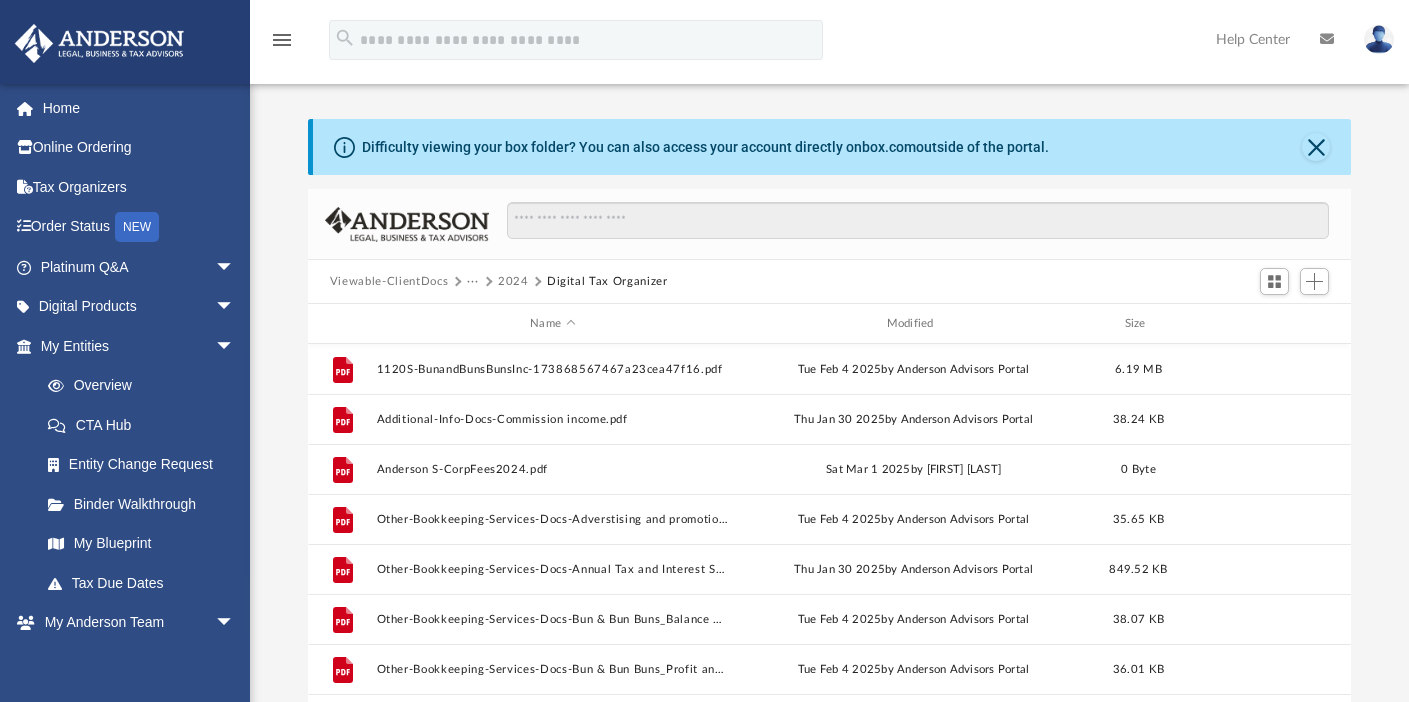 click on "Viewable-ClientDocs" at bounding box center [389, 282] 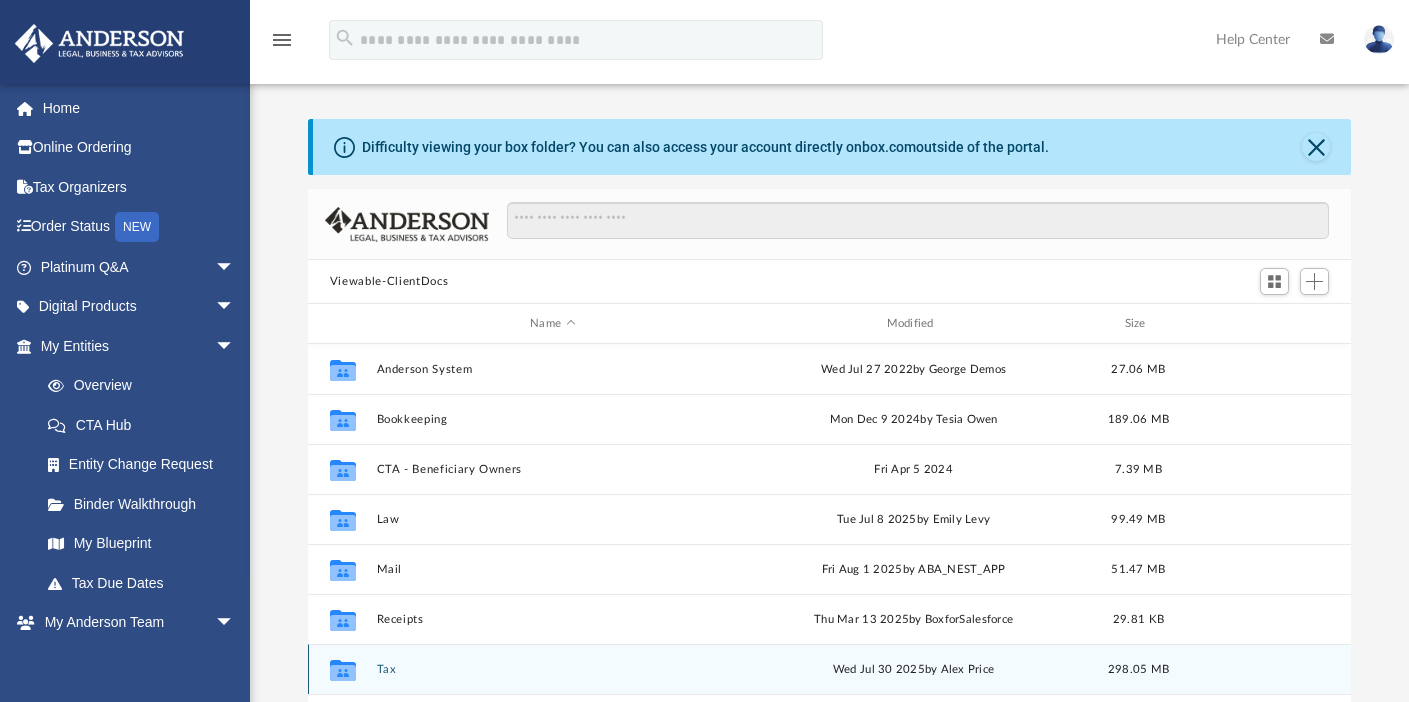 click on "Tax" at bounding box center (552, 669) 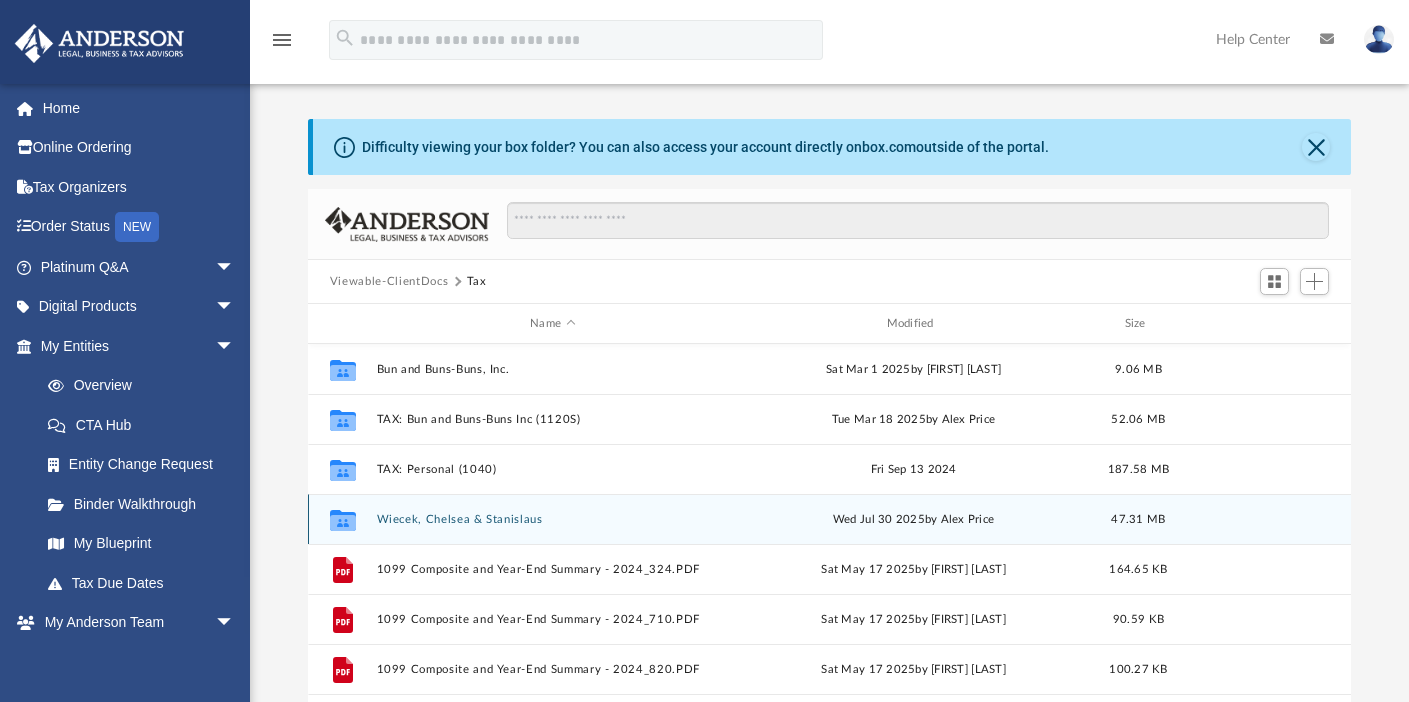 click on "Wiecek, Chelsea & Stanislaus" at bounding box center [552, 519] 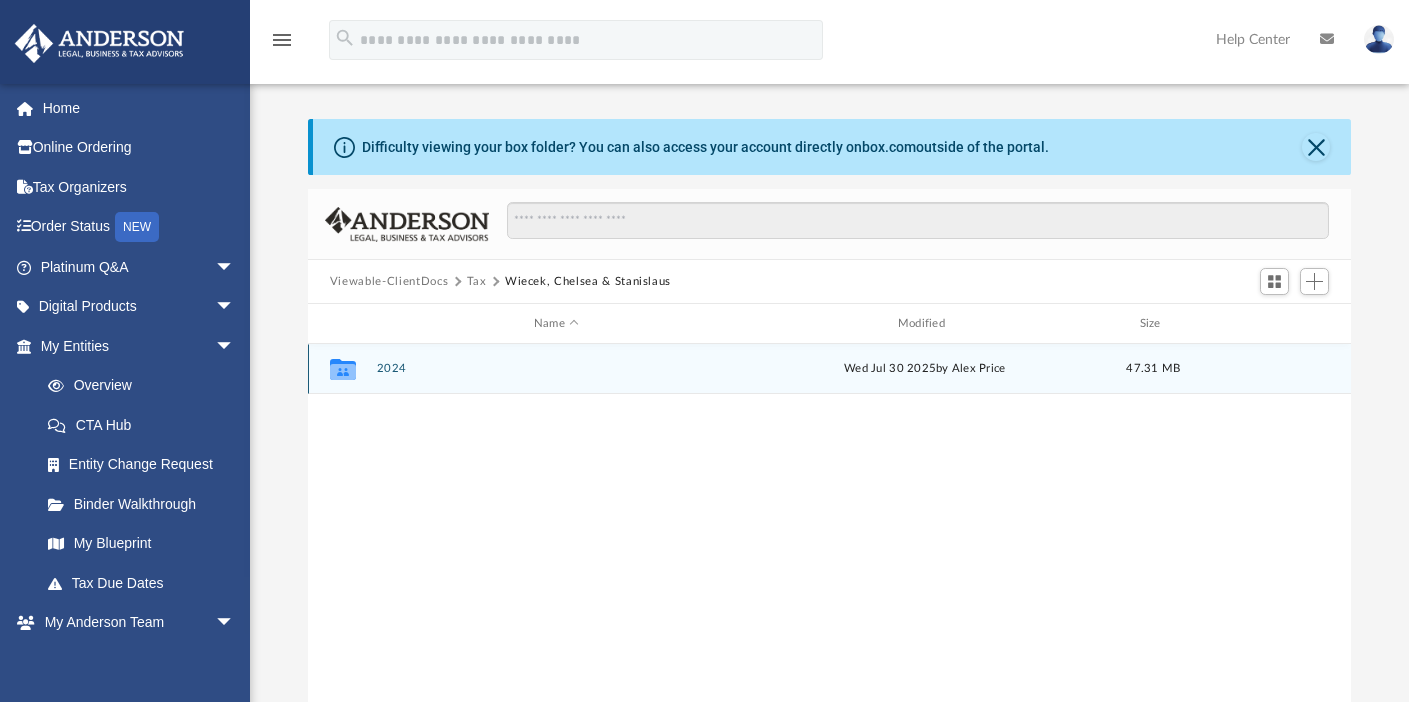 click on "2024" at bounding box center [556, 368] 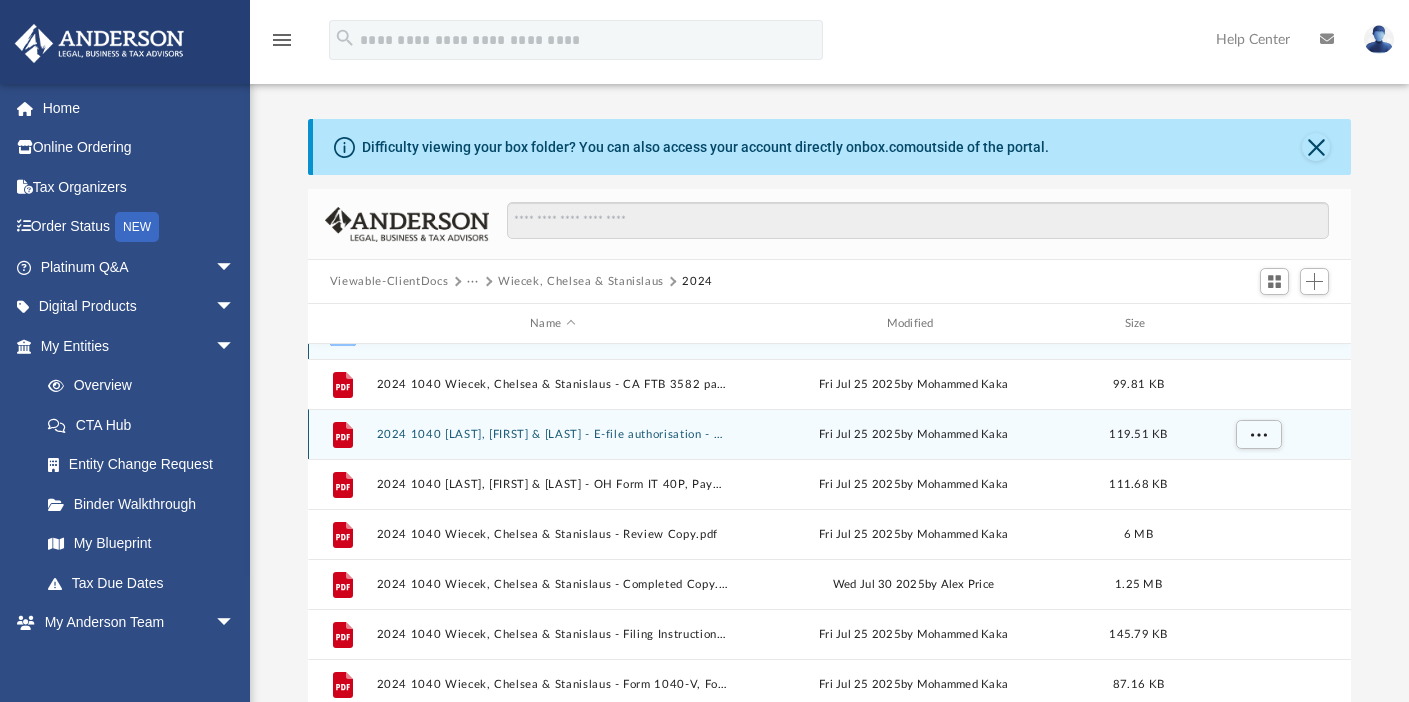 scroll, scrollTop: 36, scrollLeft: 0, axis: vertical 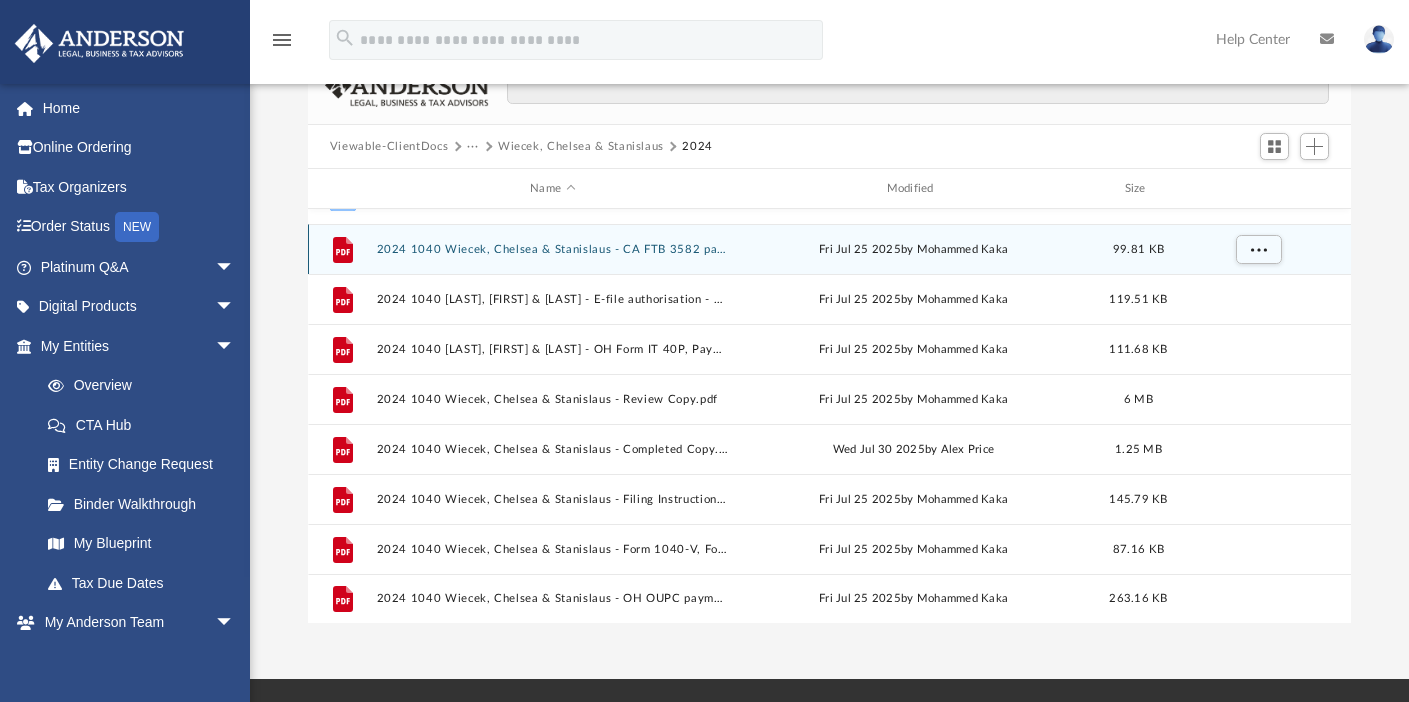 click on "2024 1040 Wiecek, Chelsea & Stanislaus  - CA FTB 3582 payment voucher.pdf" at bounding box center [552, 249] 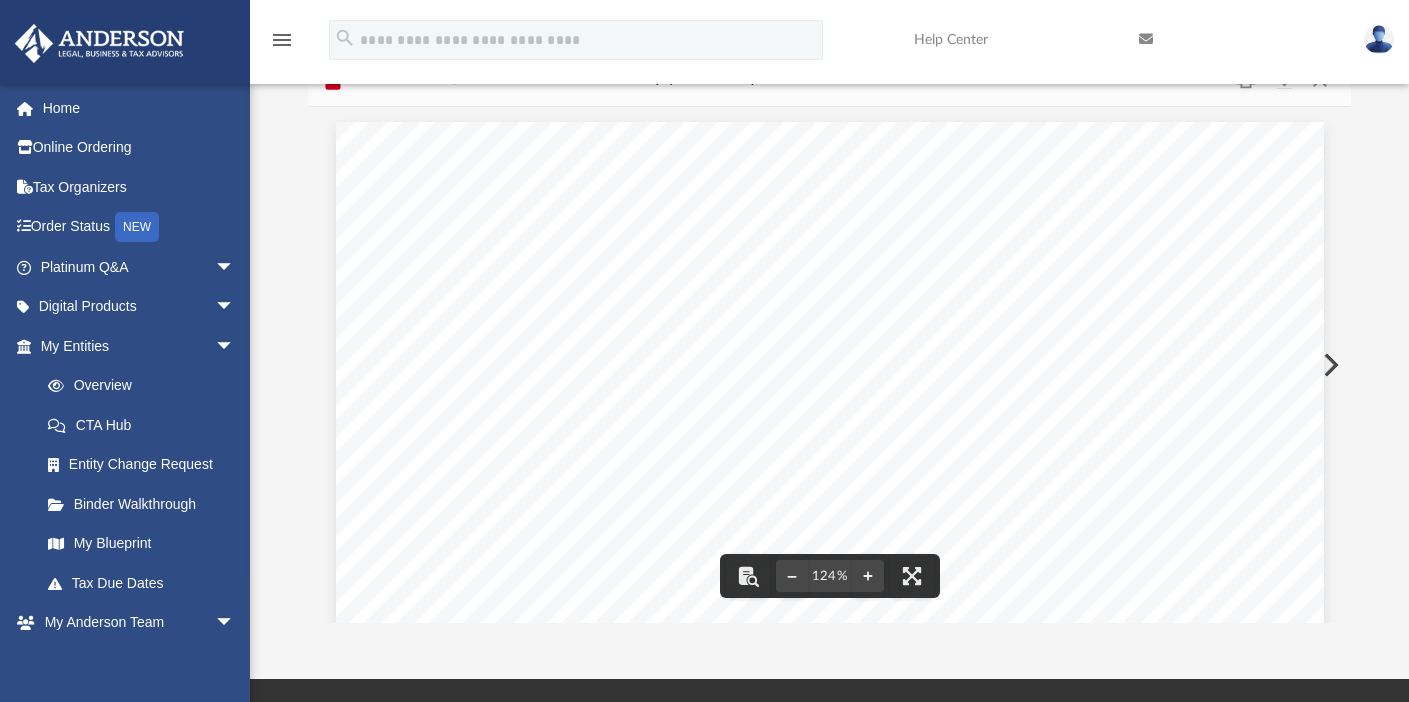scroll, scrollTop: 0, scrollLeft: 0, axis: both 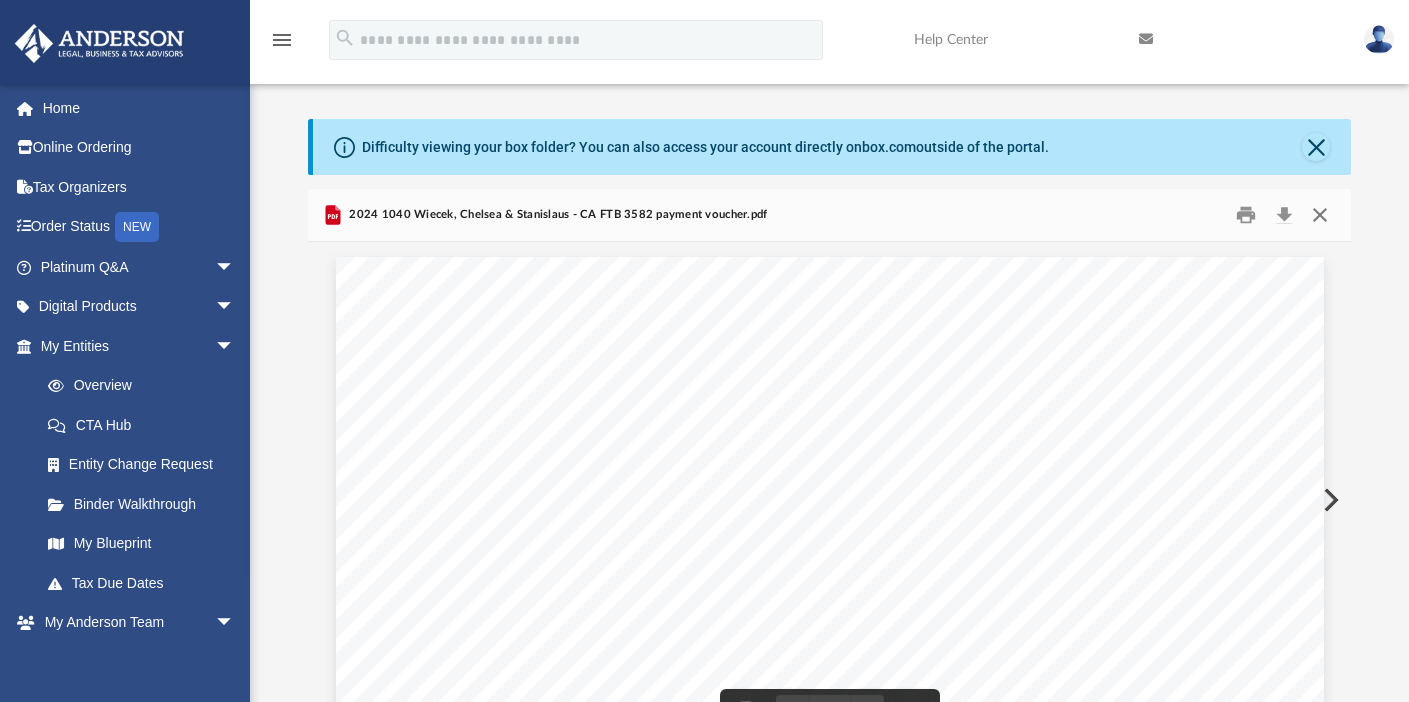 click at bounding box center [1320, 215] 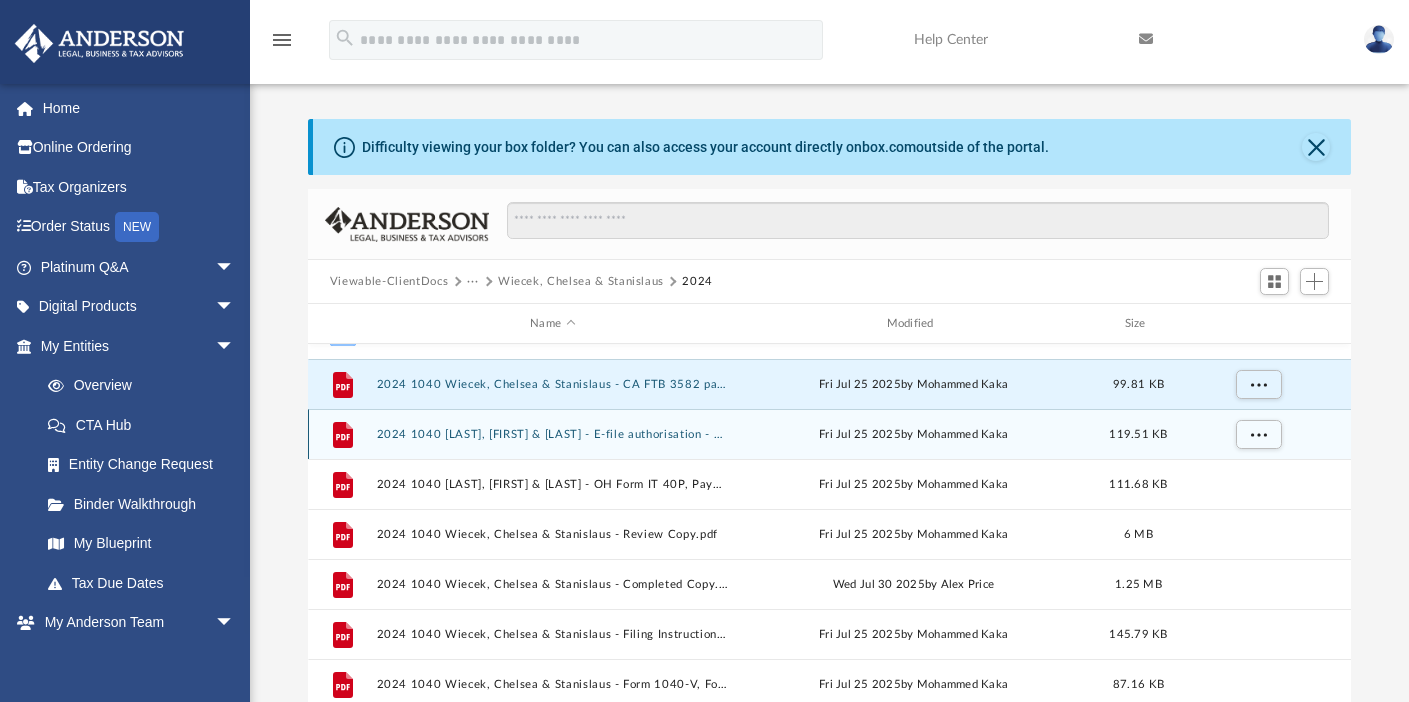click on "2024 1040 [LAST], [FIRST] & [LAST]  - E-file authorisation - please sign.pdf" at bounding box center [552, 434] 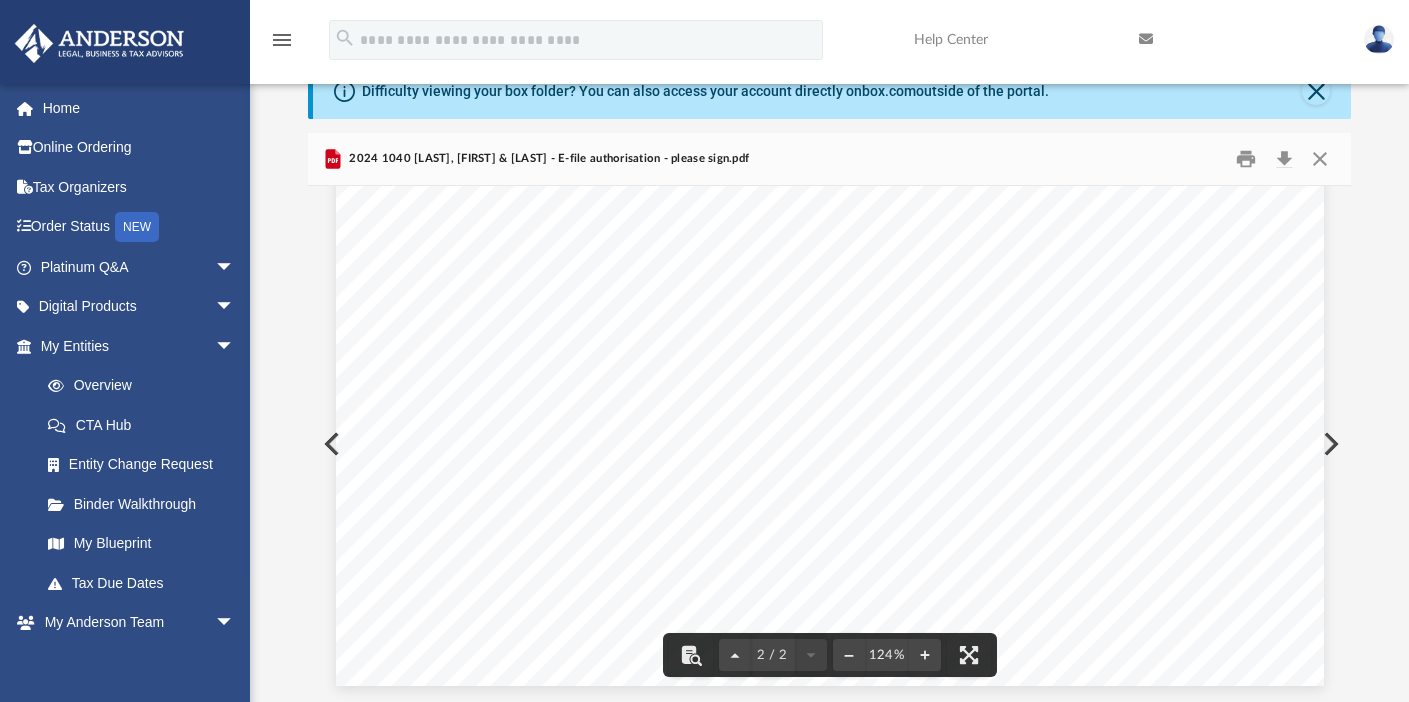 scroll, scrollTop: 2339, scrollLeft: 0, axis: vertical 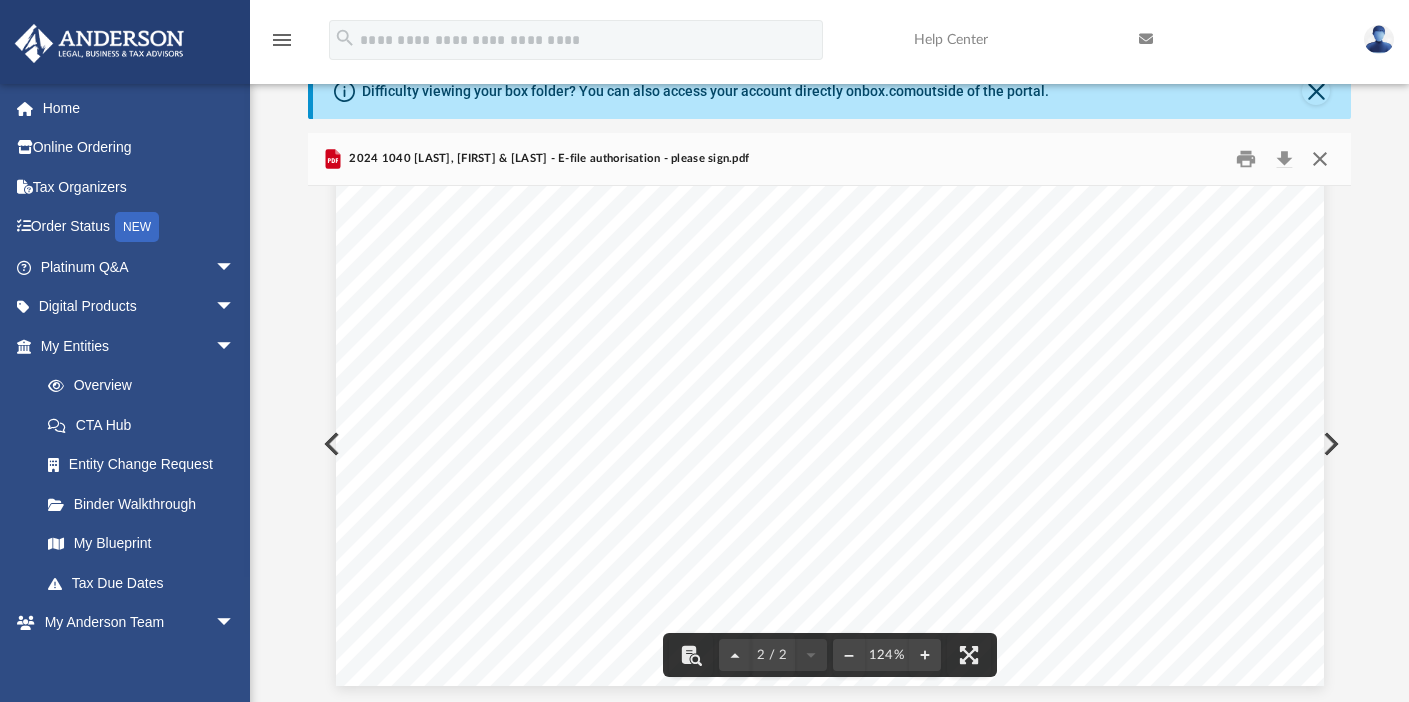 click at bounding box center [1320, 159] 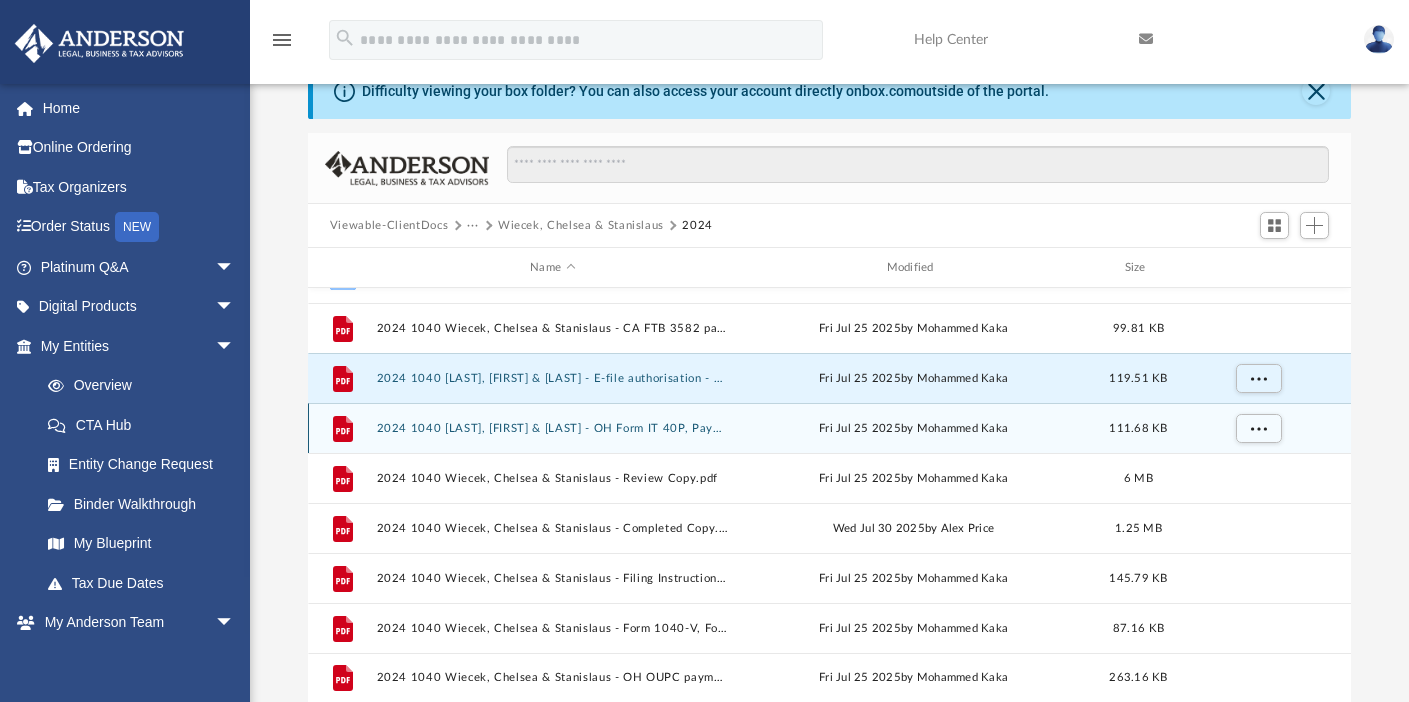 click on "2024 1040 [LAST], [FIRST] & [LAST] - OH Form IT 40P, Payment Voucher.pdf" at bounding box center (552, 428) 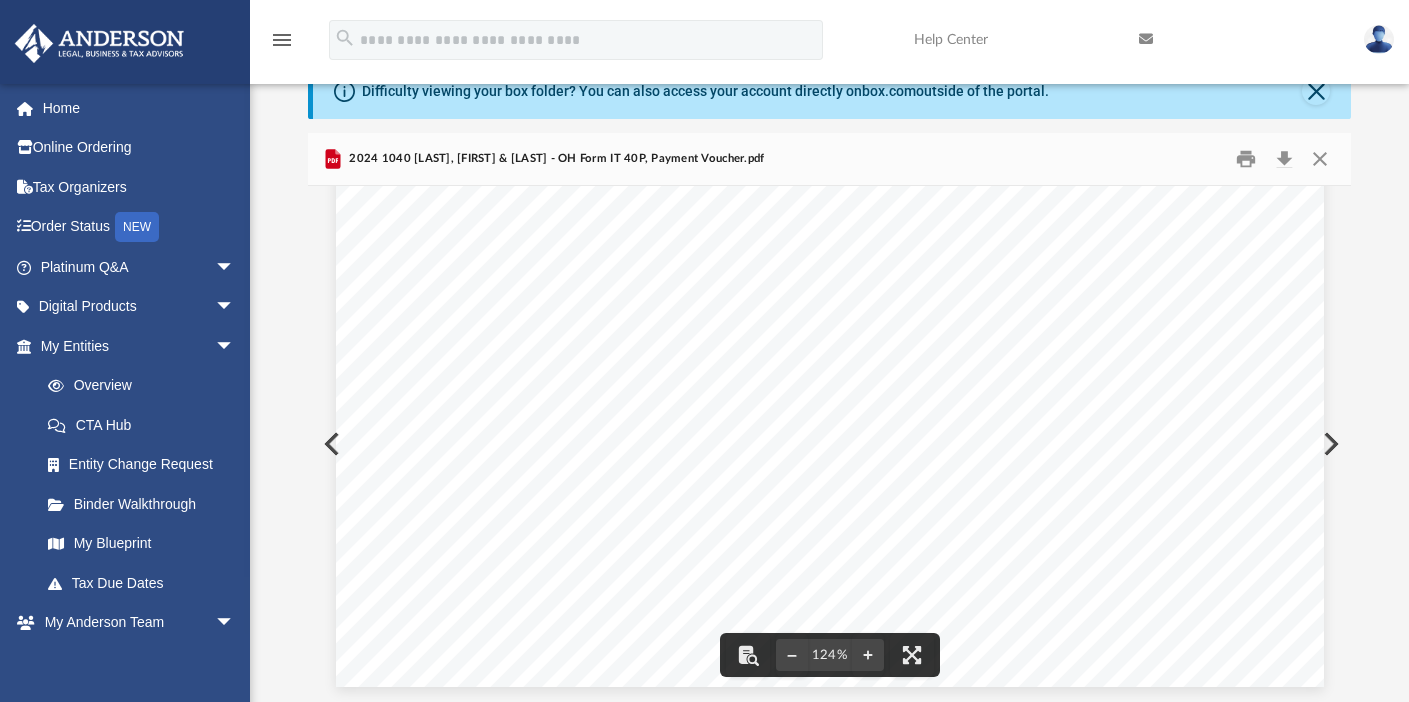 scroll, scrollTop: 896, scrollLeft: 0, axis: vertical 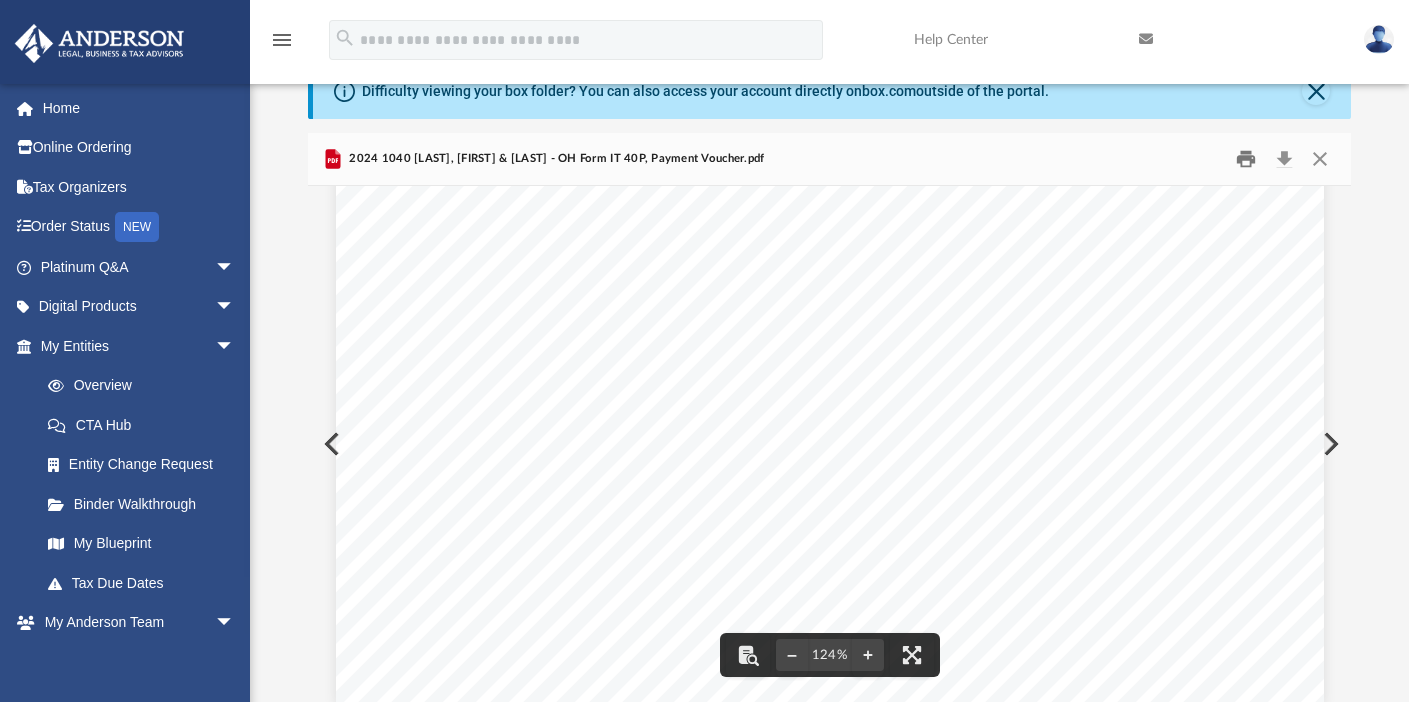 click at bounding box center [1247, 159] 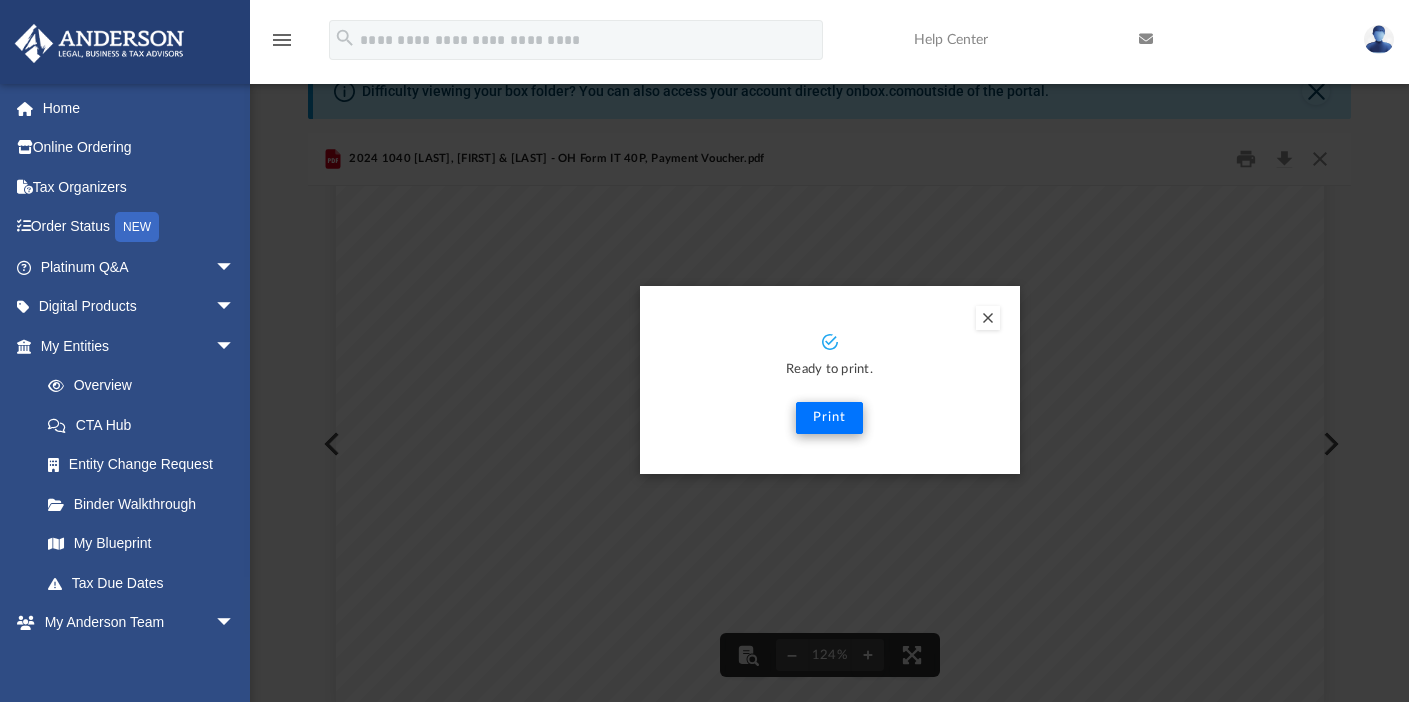 click on "Print" at bounding box center [829, 418] 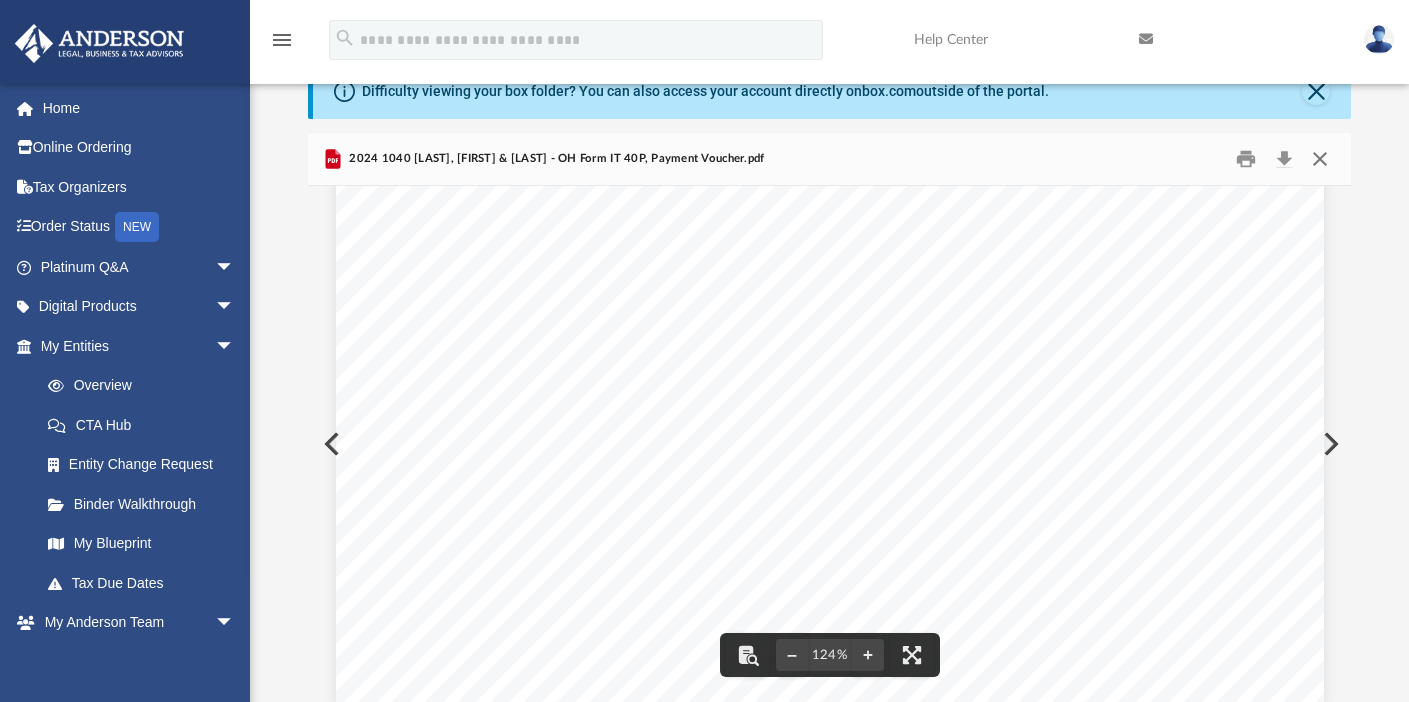 click at bounding box center (1320, 159) 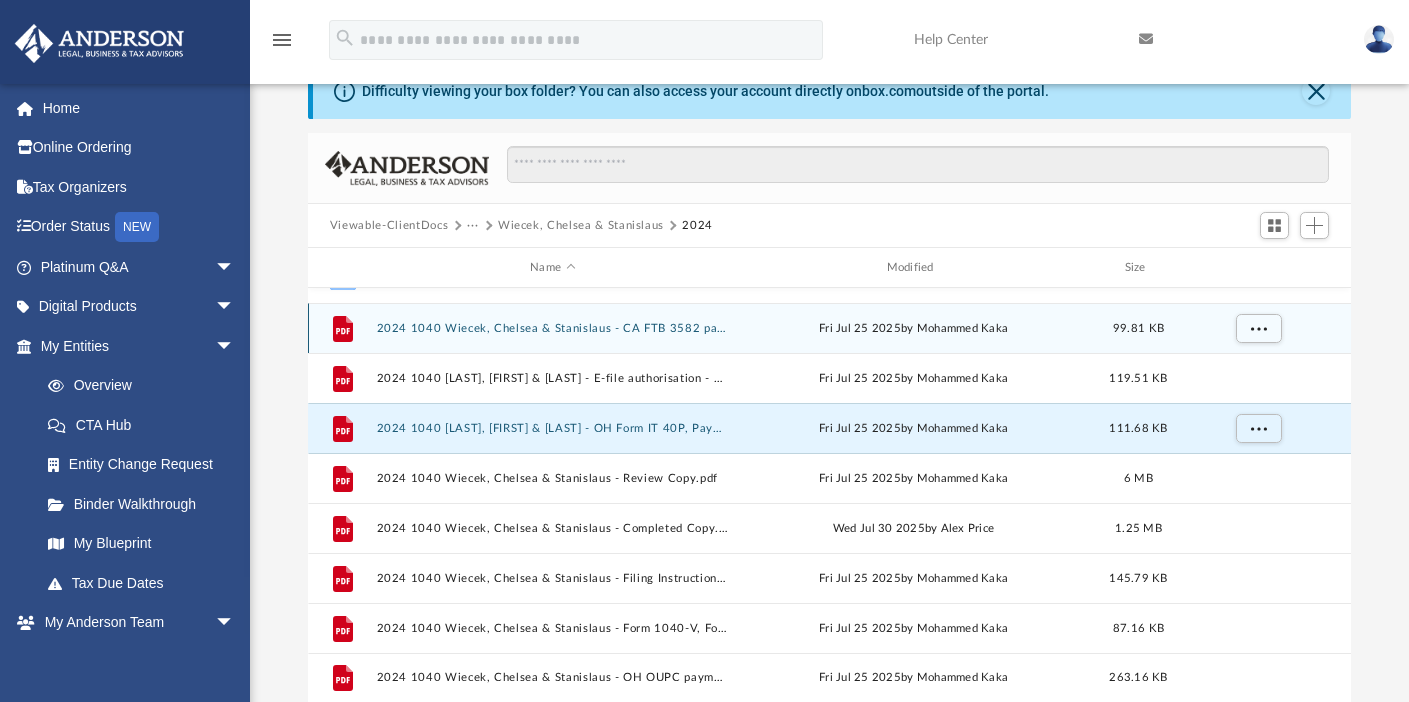 click on "2024 1040 Wiecek, Chelsea & Stanislaus  - CA FTB 3582 payment voucher.pdf" at bounding box center [552, 328] 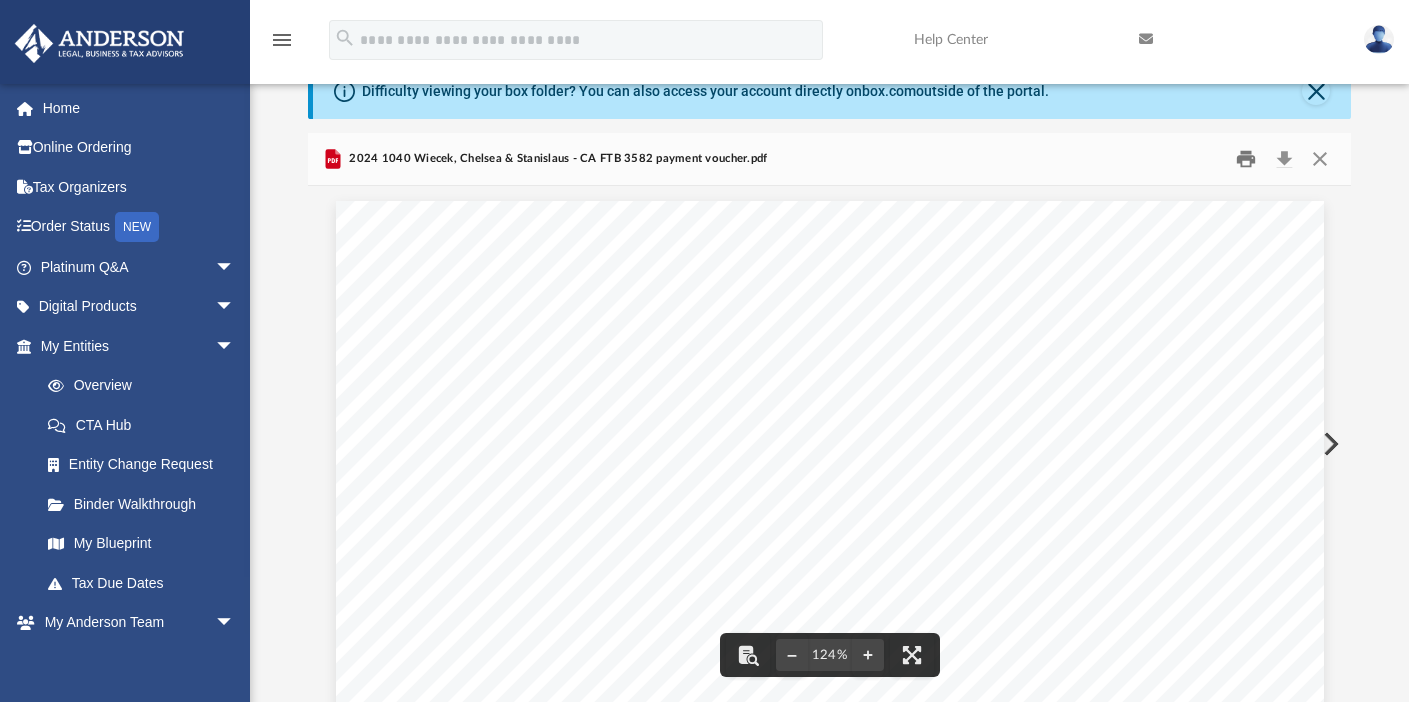 click at bounding box center (1247, 159) 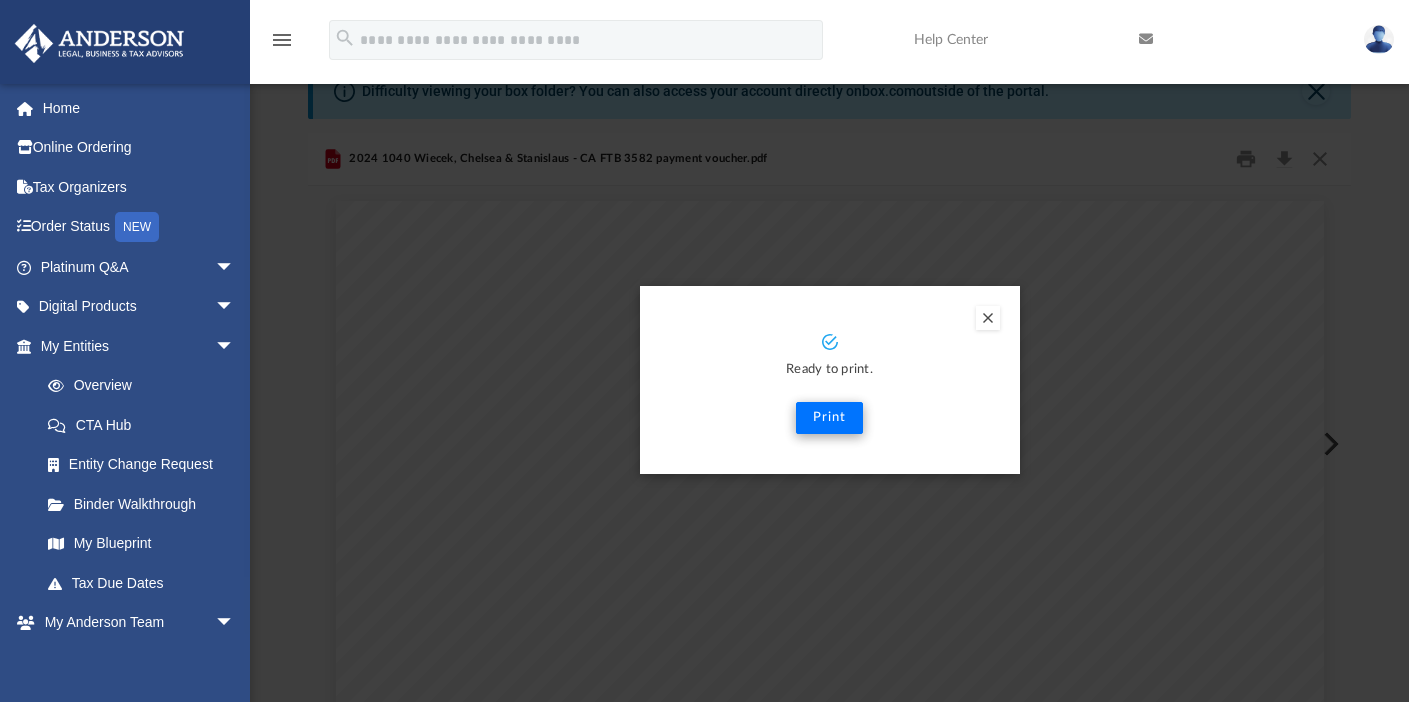 click on "Print" at bounding box center (829, 418) 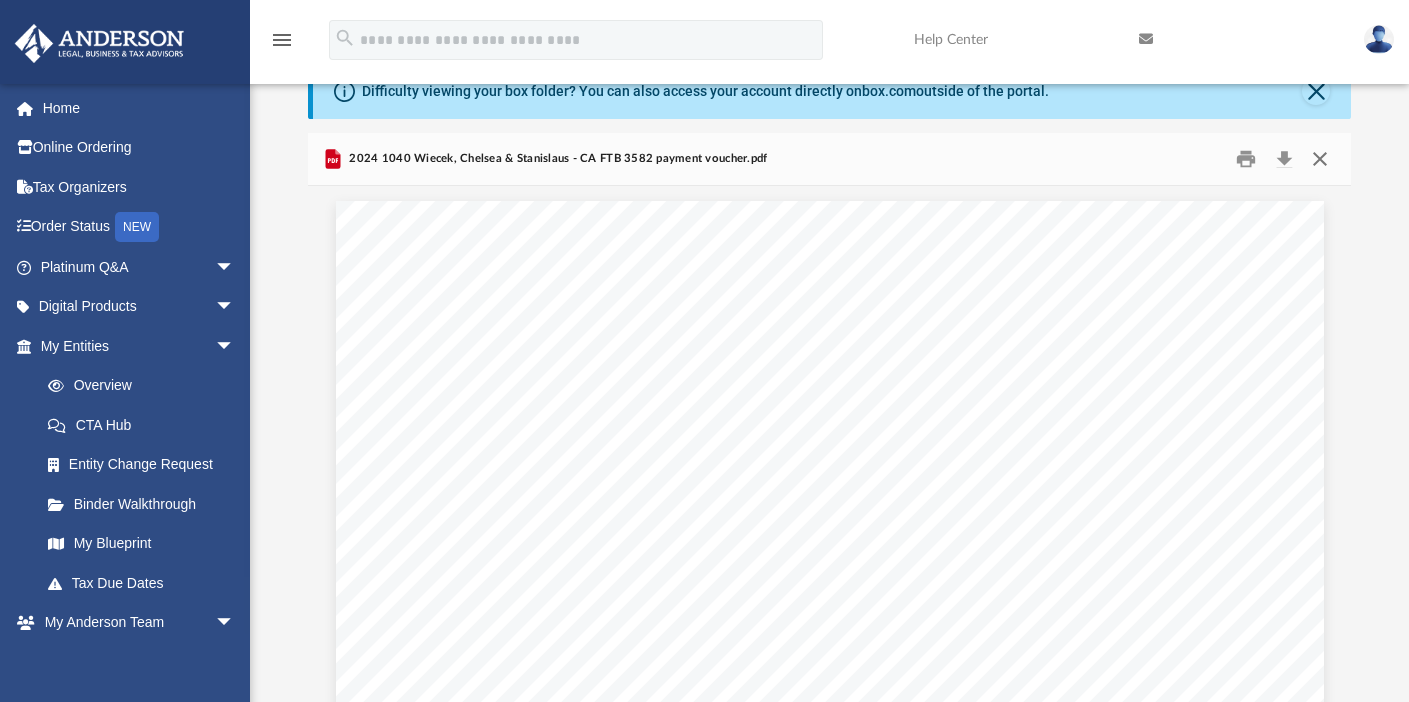 click at bounding box center (1320, 159) 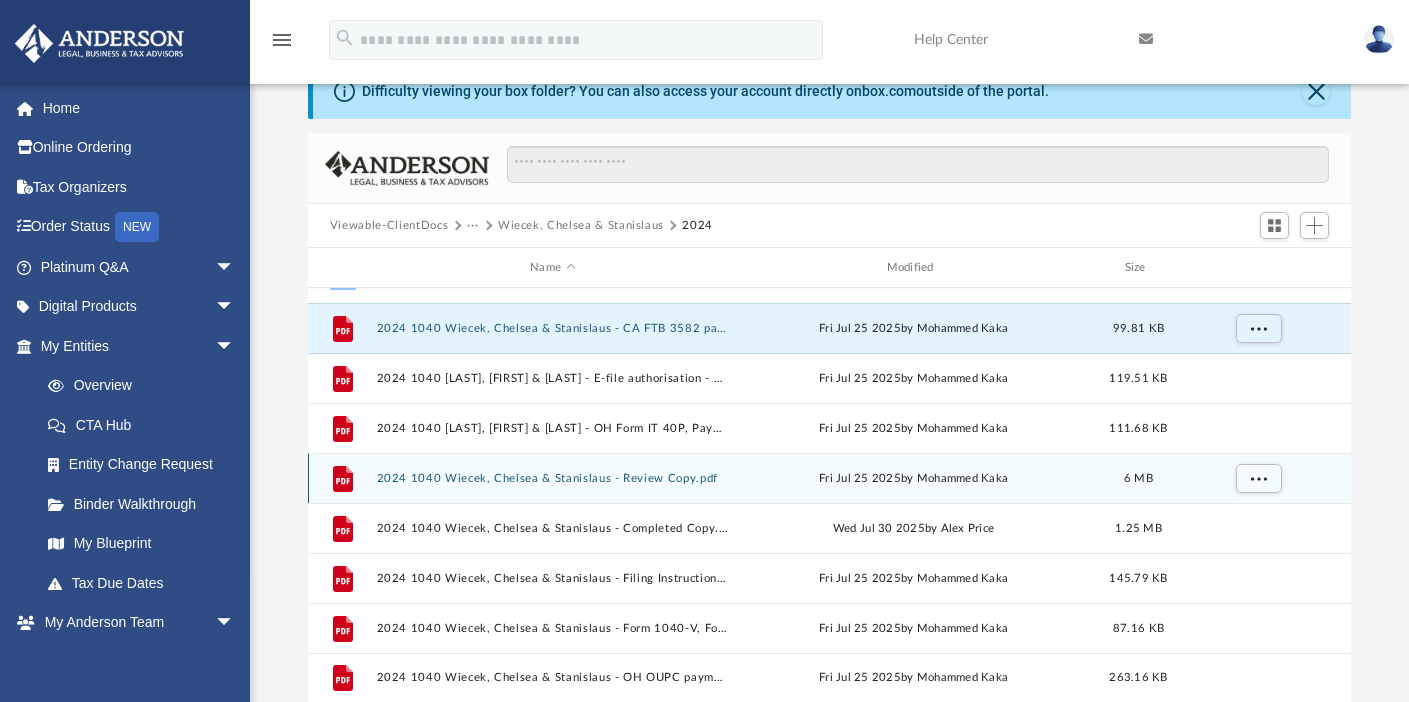 click on "2024 1040 Wiecek, Chelsea & Stanislaus  - Review Copy.pdf" at bounding box center [552, 478] 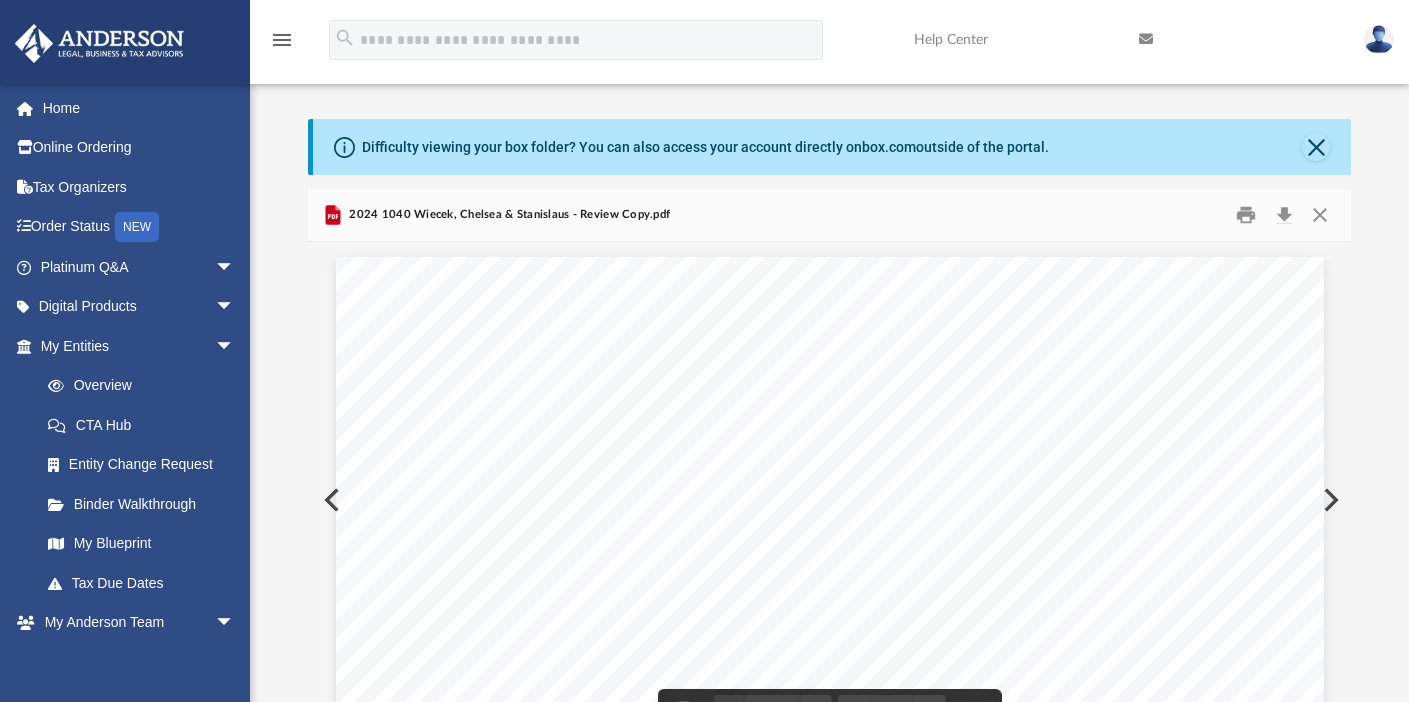scroll, scrollTop: 0, scrollLeft: 0, axis: both 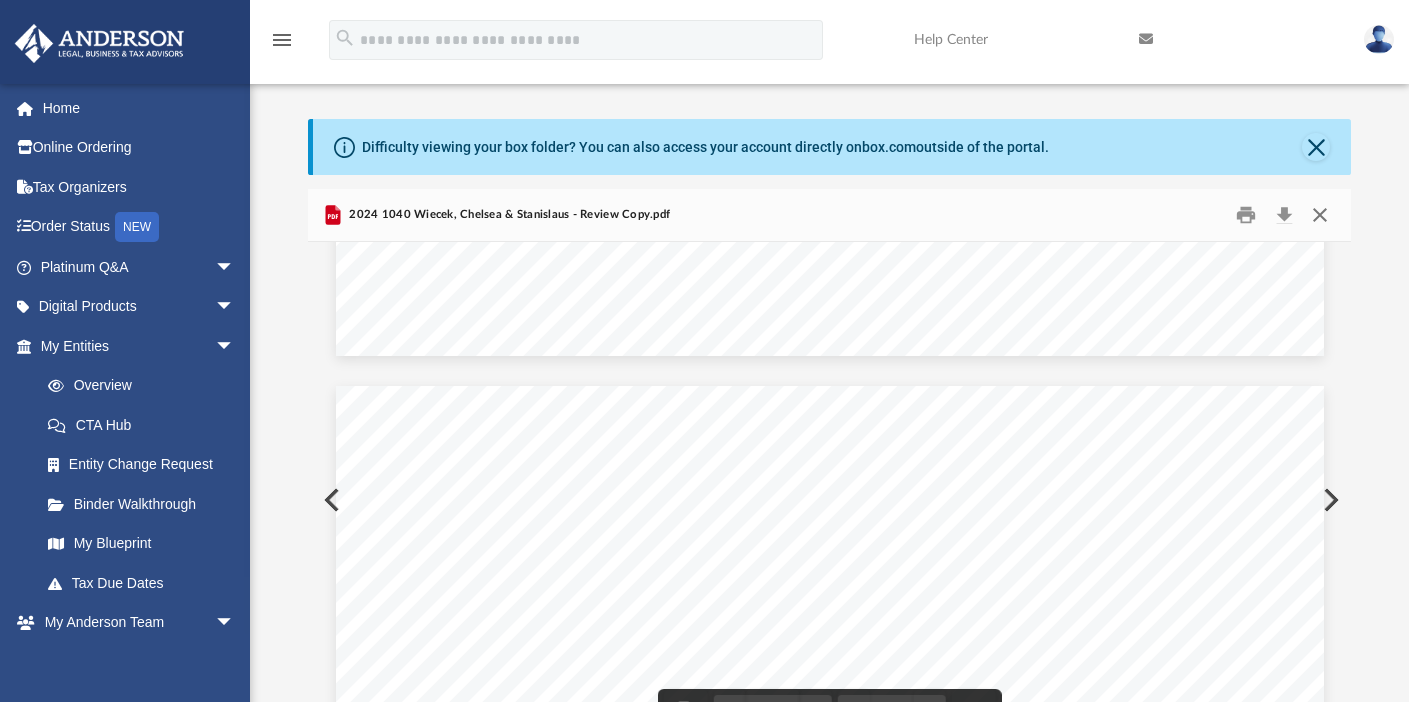 click at bounding box center (1320, 215) 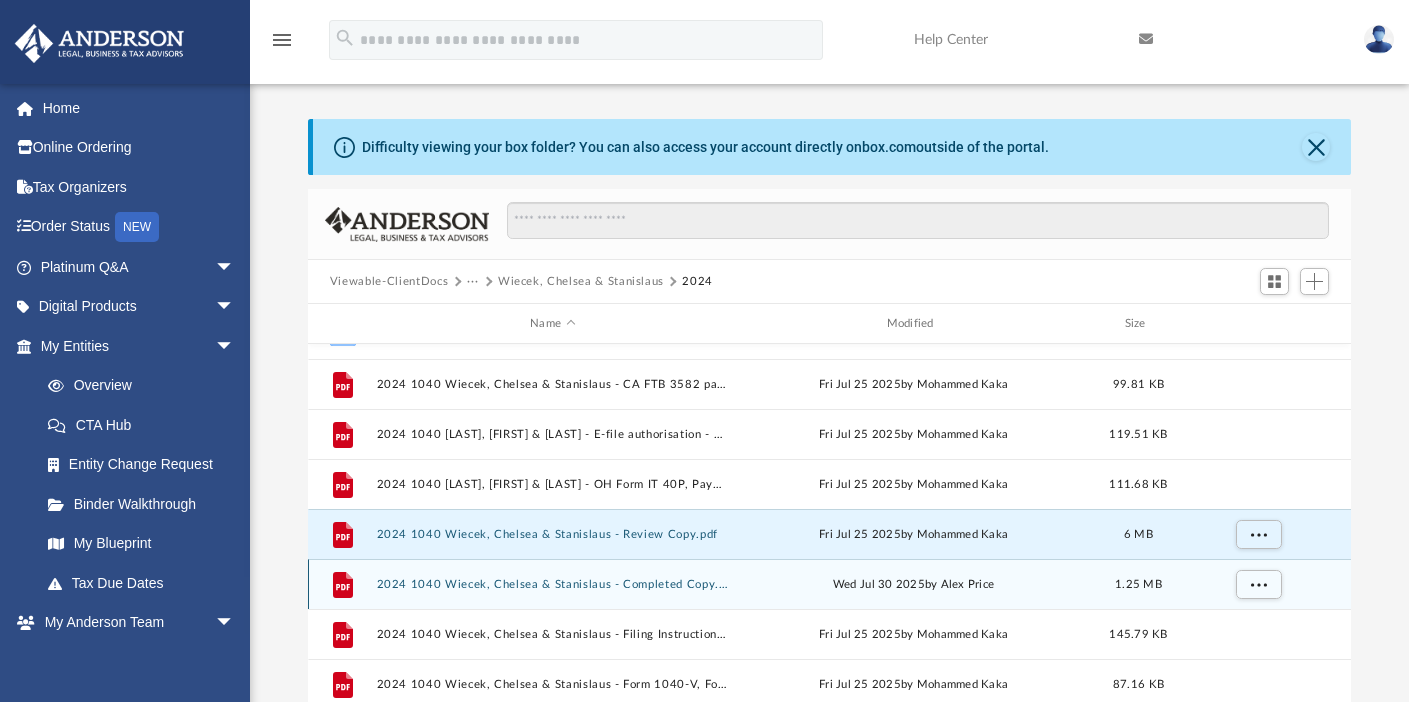 click on "2024 1040 Wiecek, Chelsea & Stanislaus - Completed Copy.pdf" at bounding box center [552, 584] 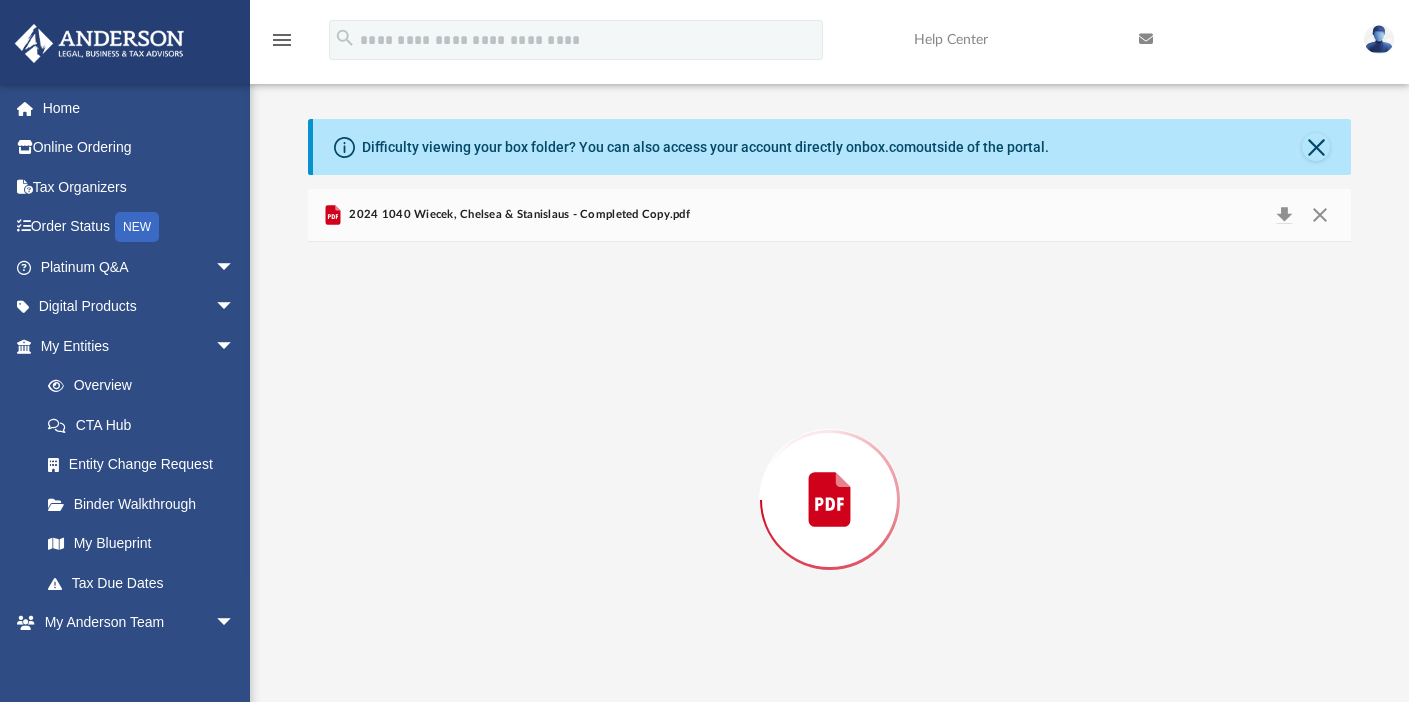 scroll, scrollTop: 56, scrollLeft: 0, axis: vertical 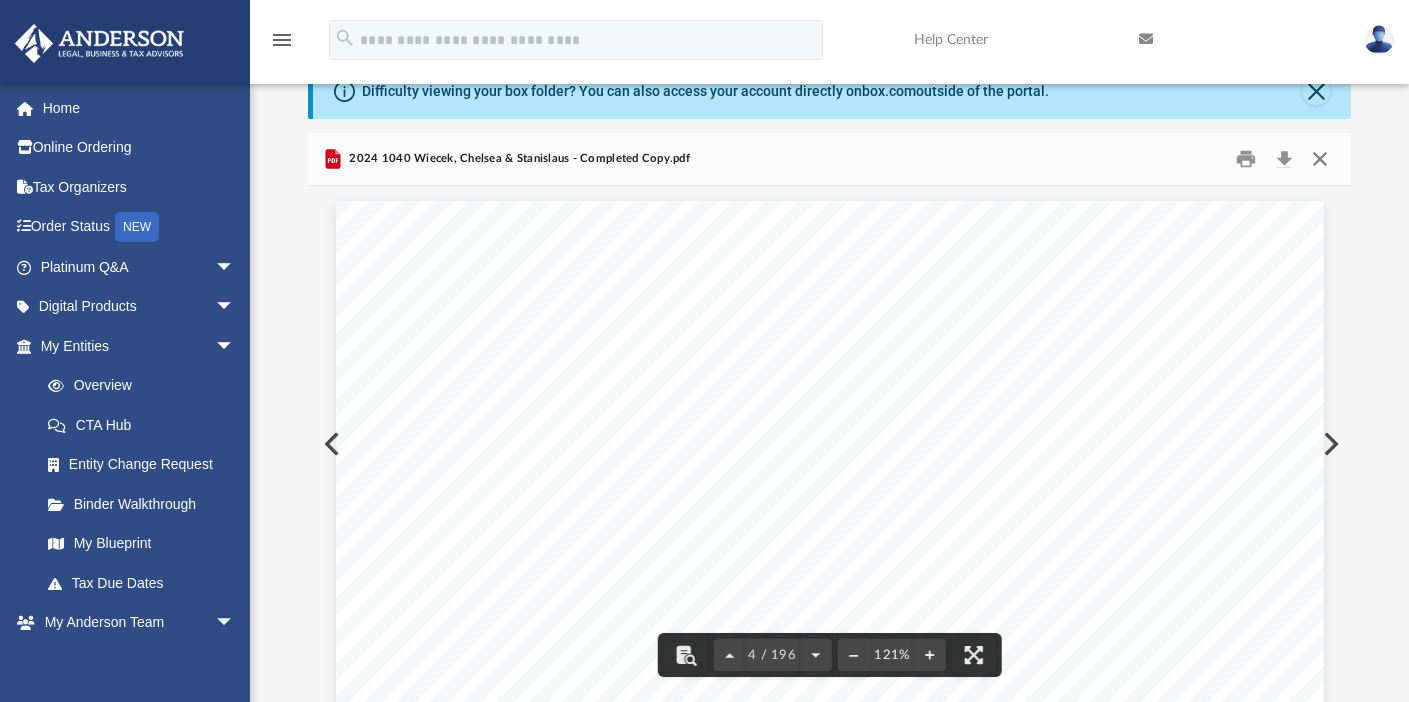 click at bounding box center [1320, 159] 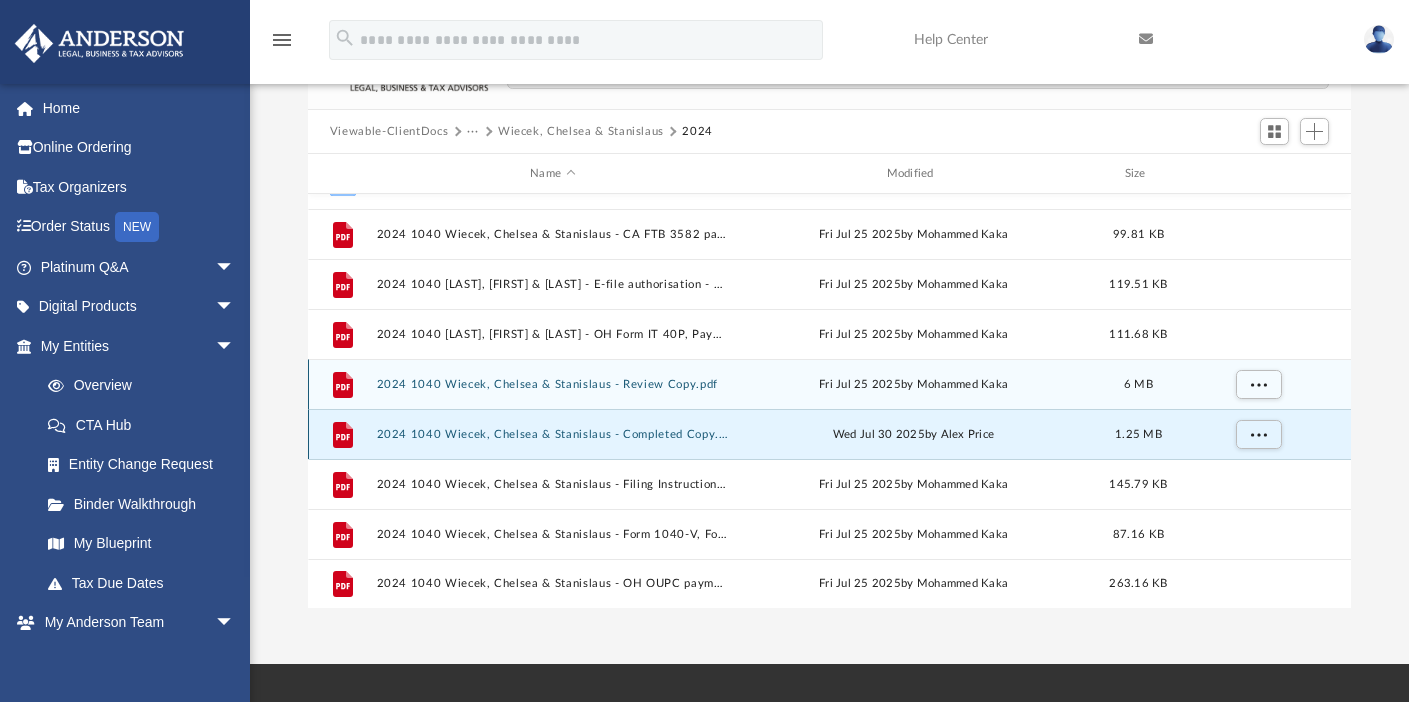 scroll, scrollTop: 150, scrollLeft: 0, axis: vertical 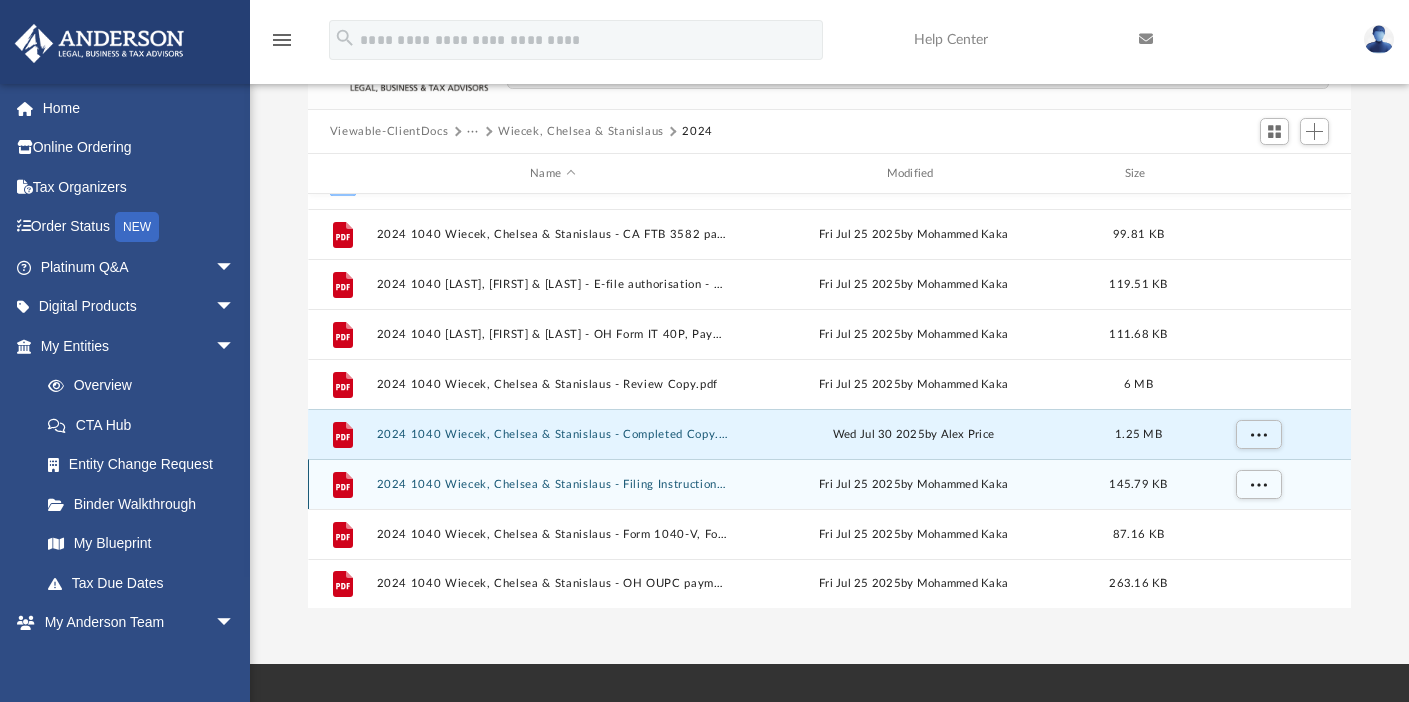 click on "2024 1040 Wiecek, Chelsea & Stanislaus - Filing Instructions.pdf" at bounding box center (552, 484) 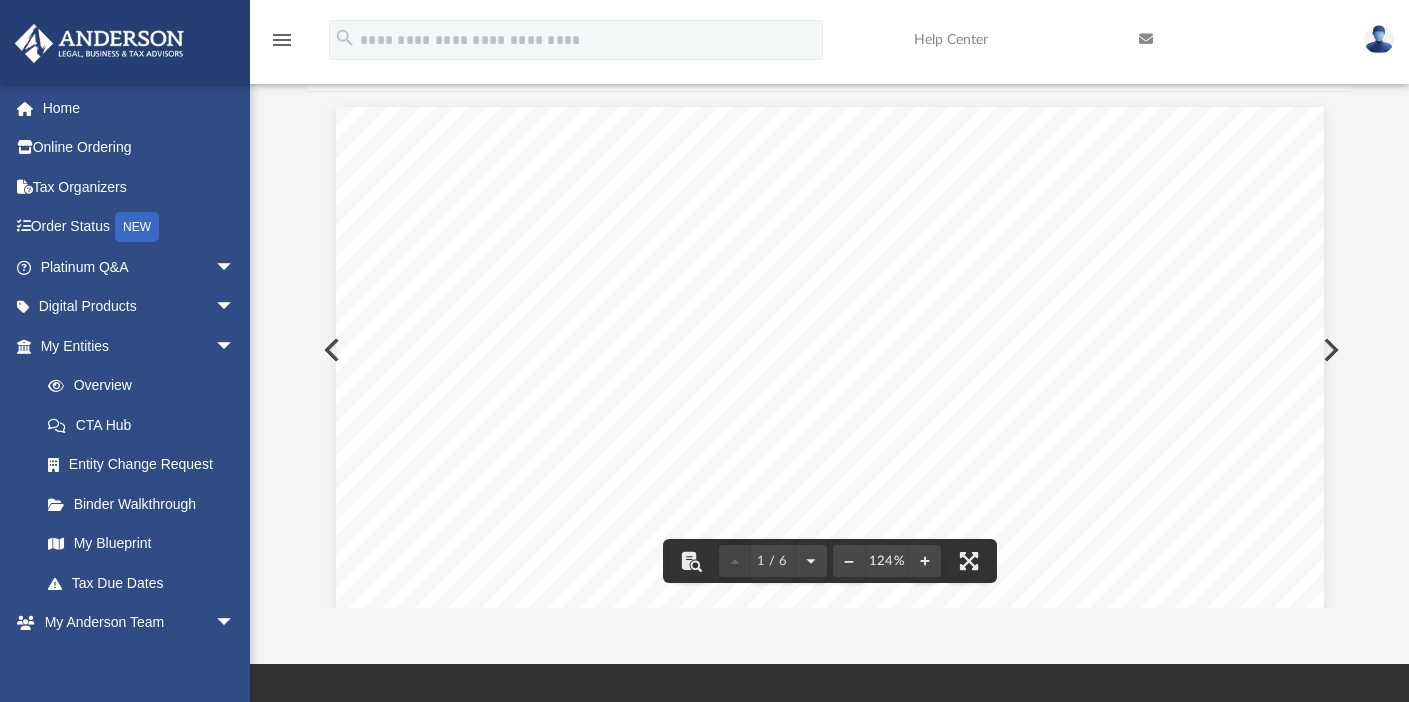 scroll, scrollTop: 0, scrollLeft: 0, axis: both 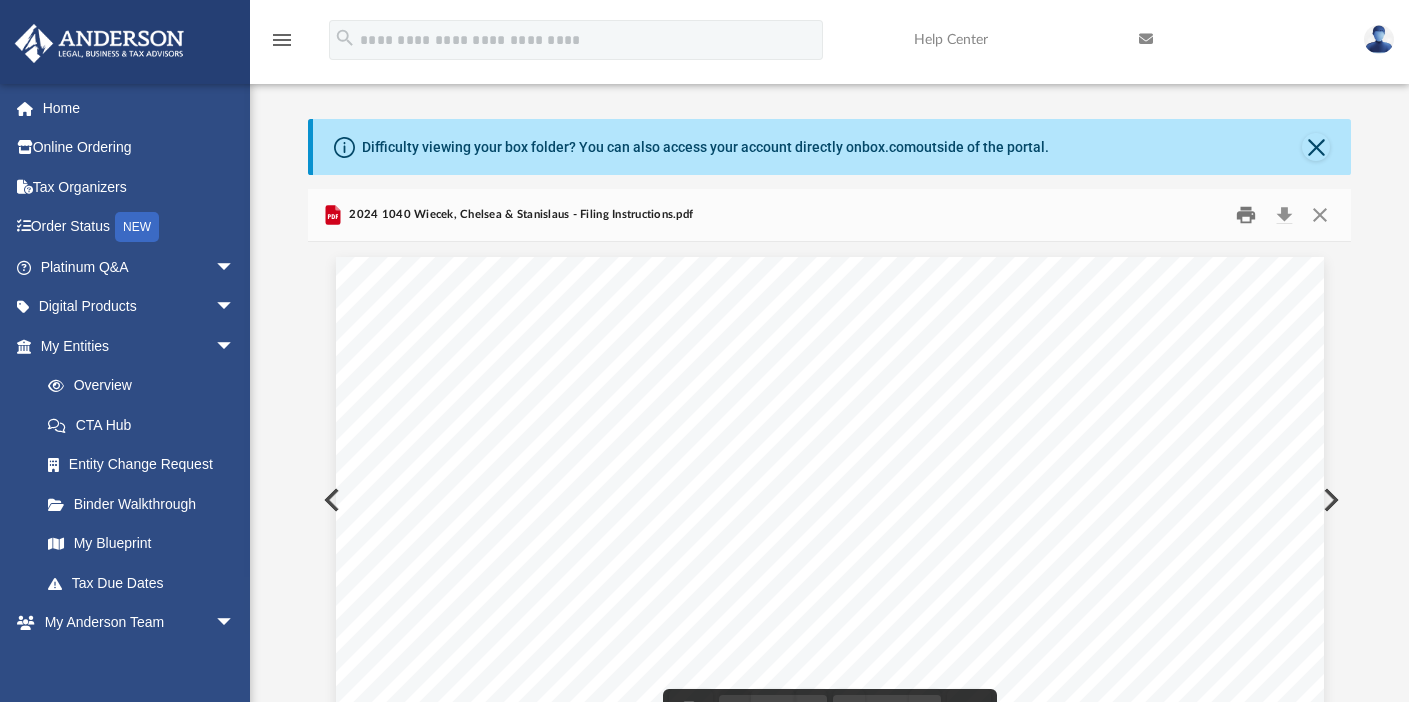 click at bounding box center (1247, 215) 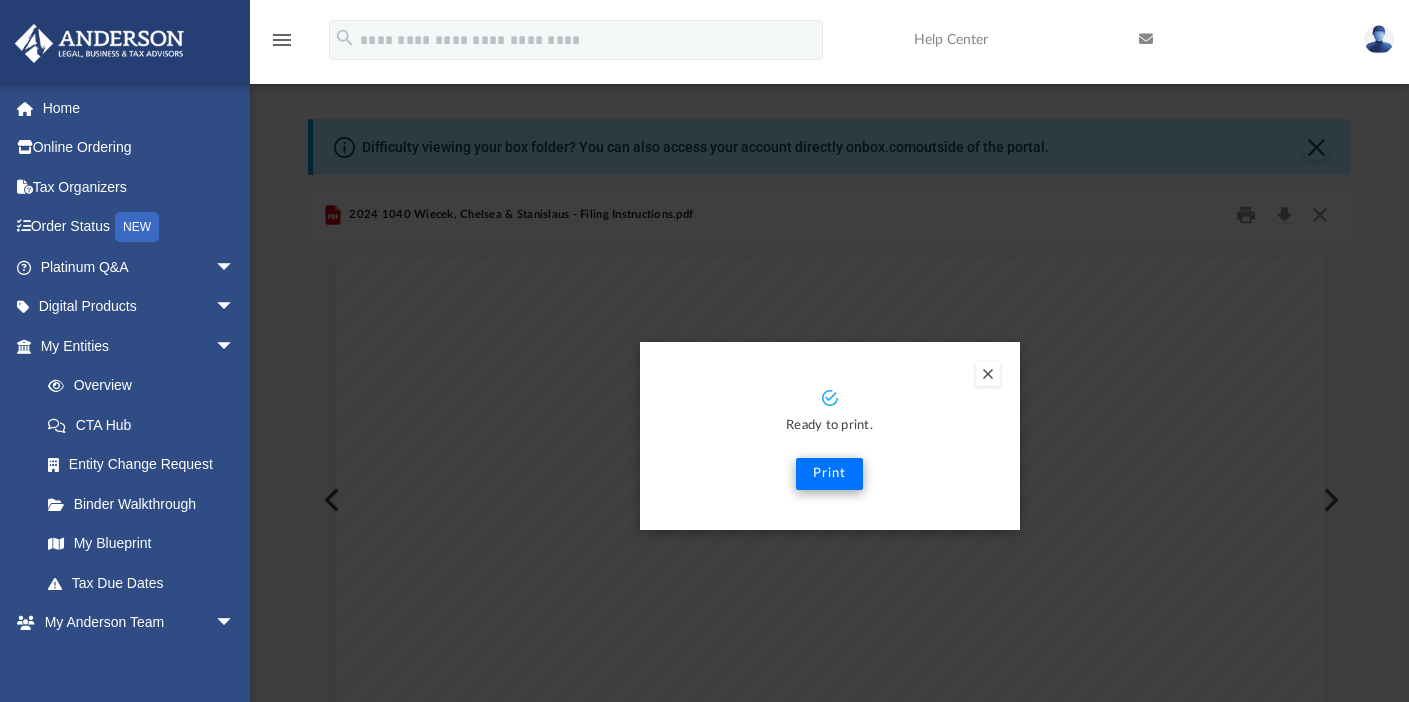 click on "Print" at bounding box center (829, 474) 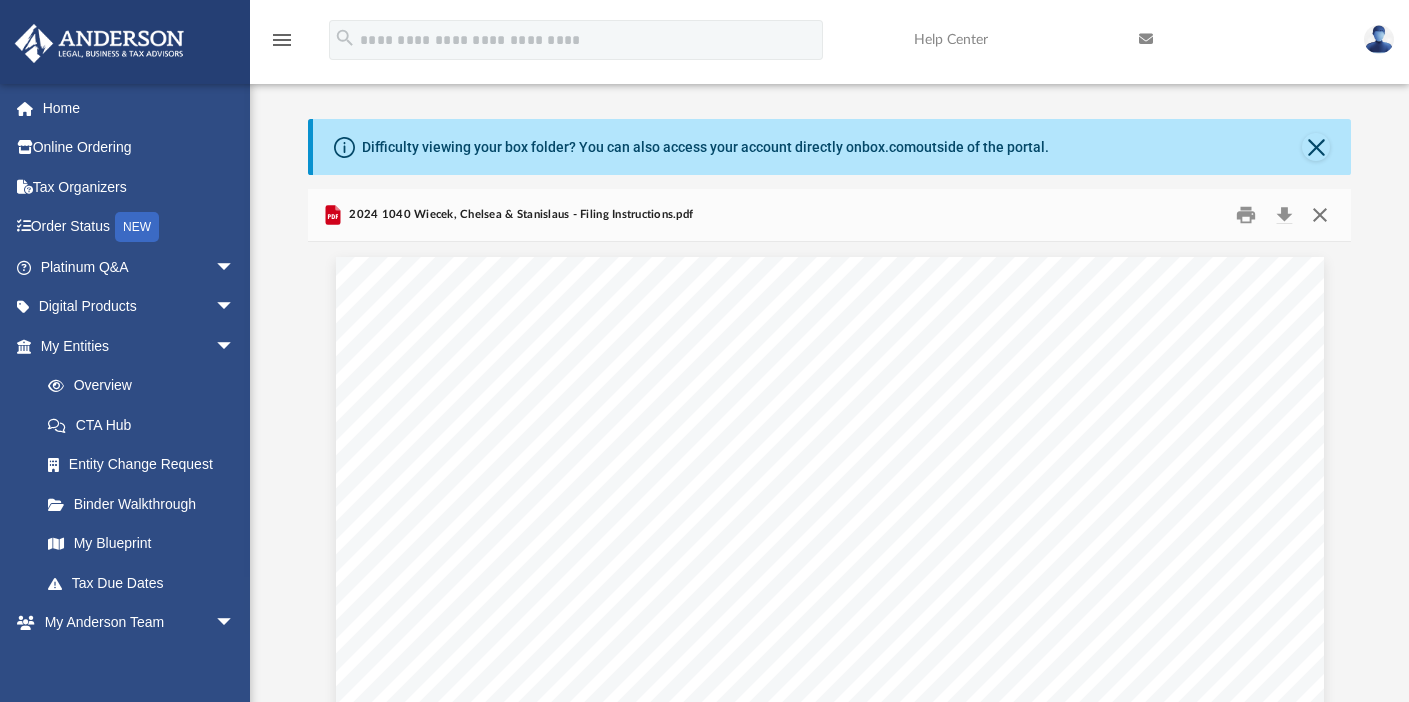 click at bounding box center [1320, 215] 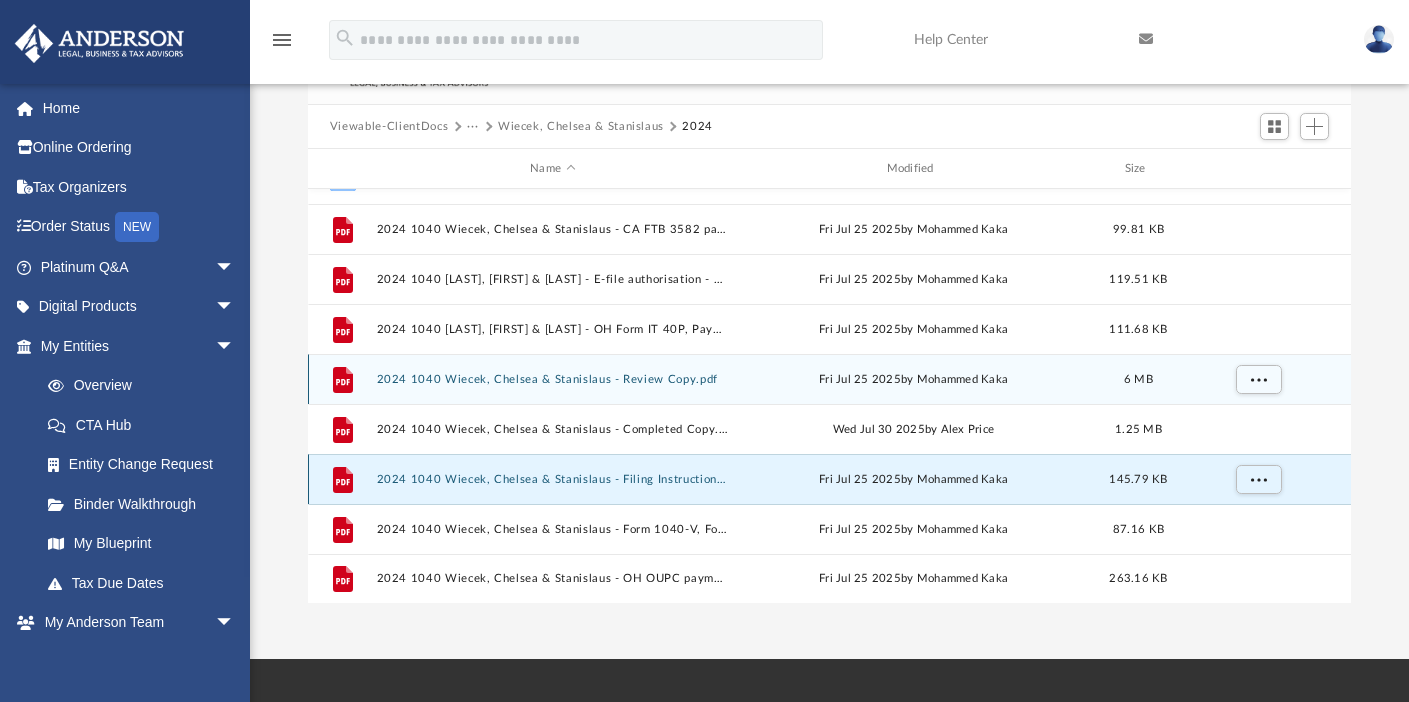 scroll, scrollTop: 176, scrollLeft: 0, axis: vertical 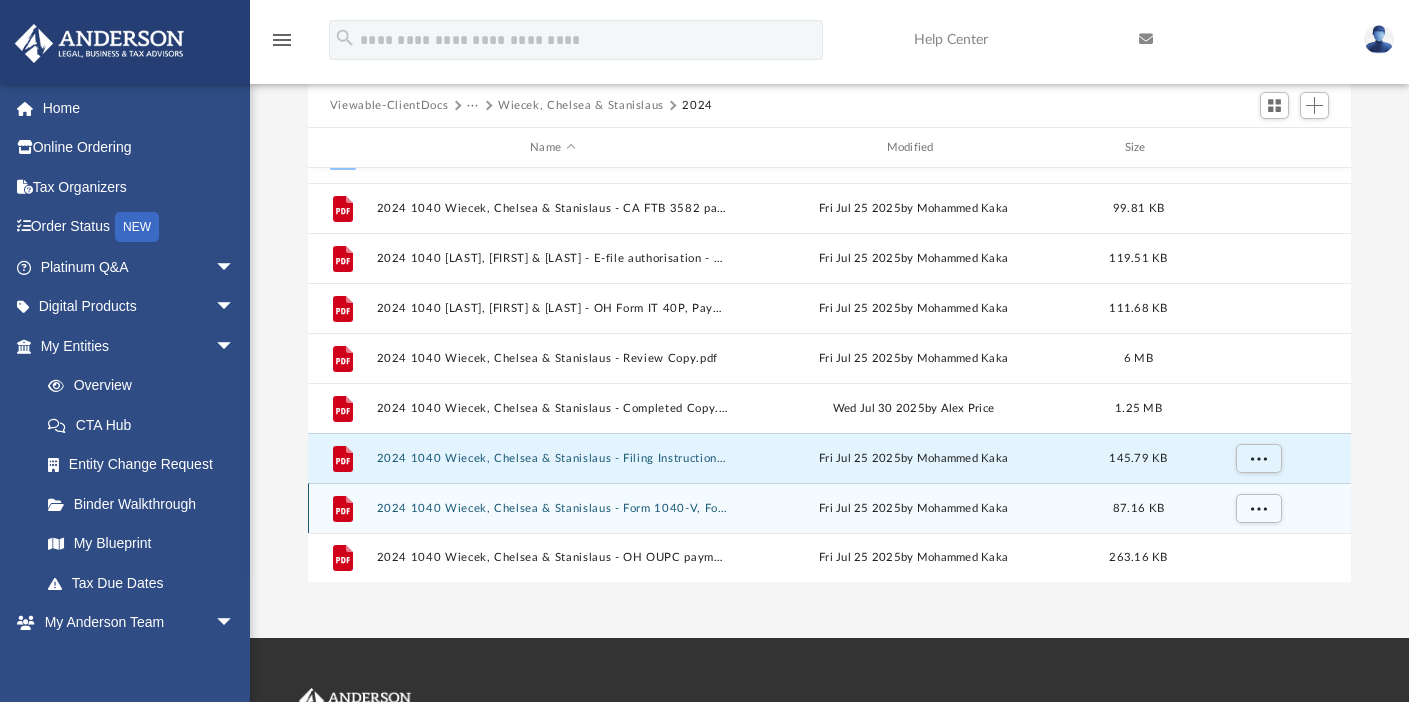click on "2024 1040 Wiecek, Chelsea & Stanislaus - Form 1040-V, Form 1040 Payment Voucher.pdf" at bounding box center [552, 508] 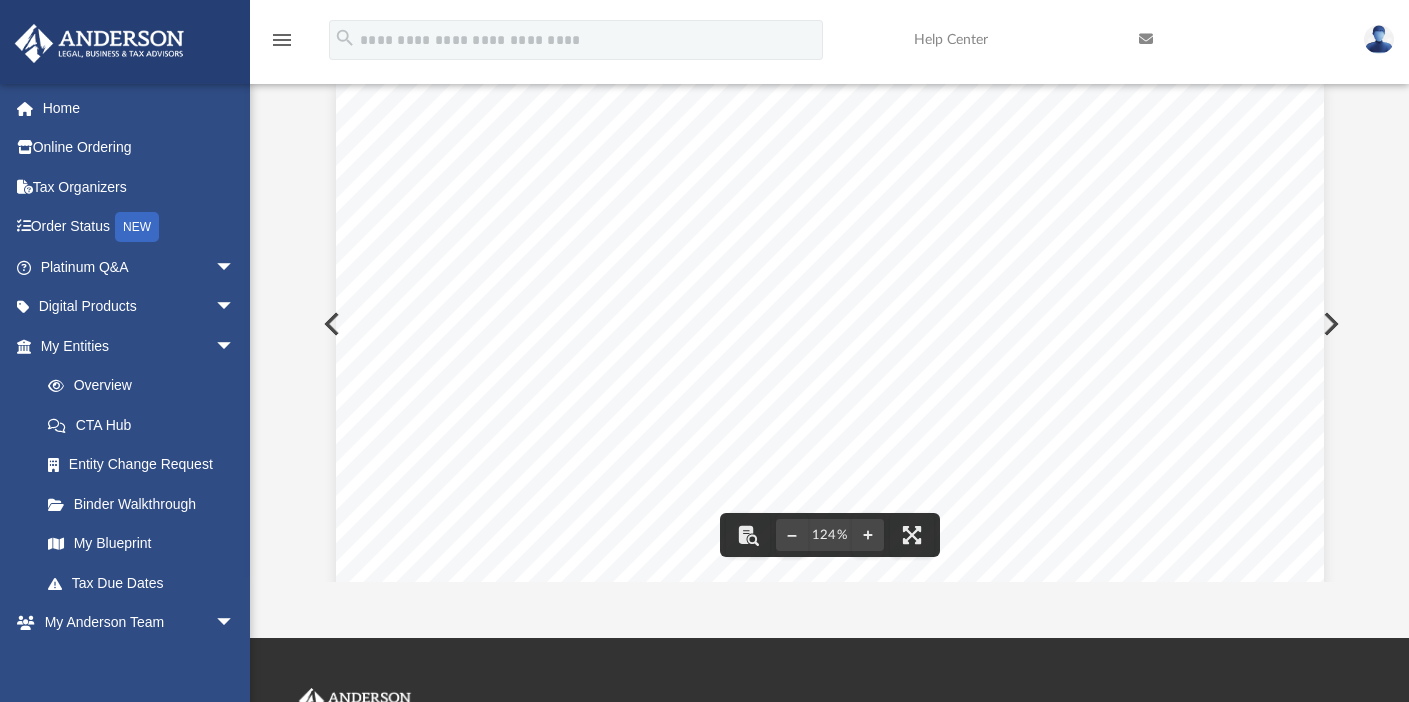 scroll, scrollTop: 0, scrollLeft: 0, axis: both 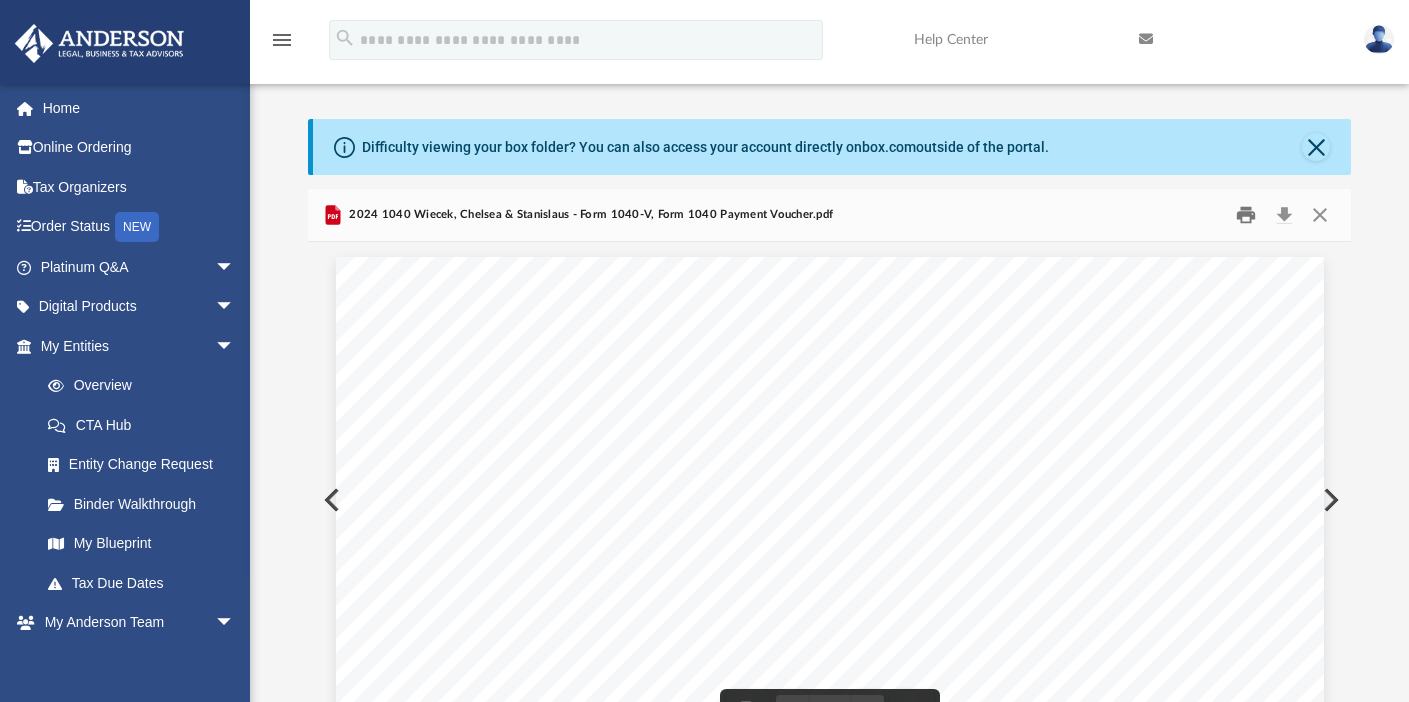 click at bounding box center (1247, 215) 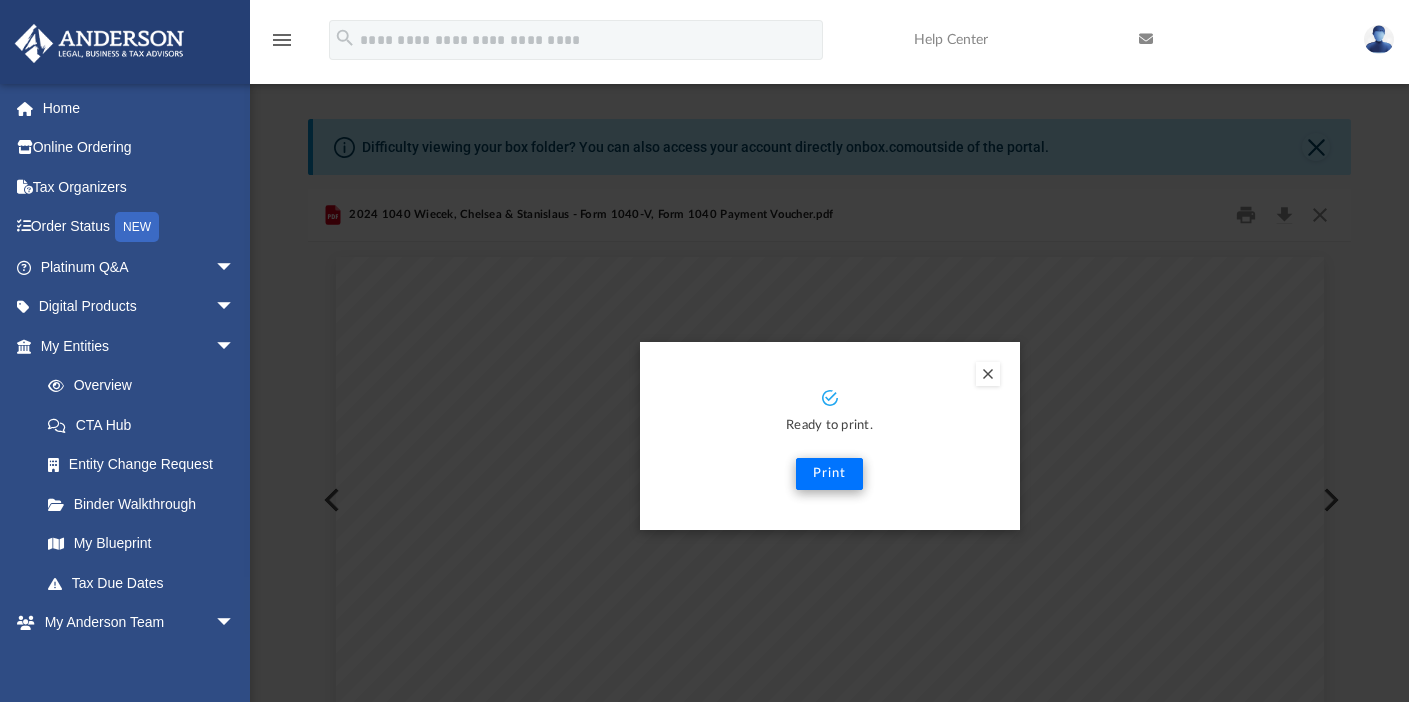 click on "Print" at bounding box center (829, 474) 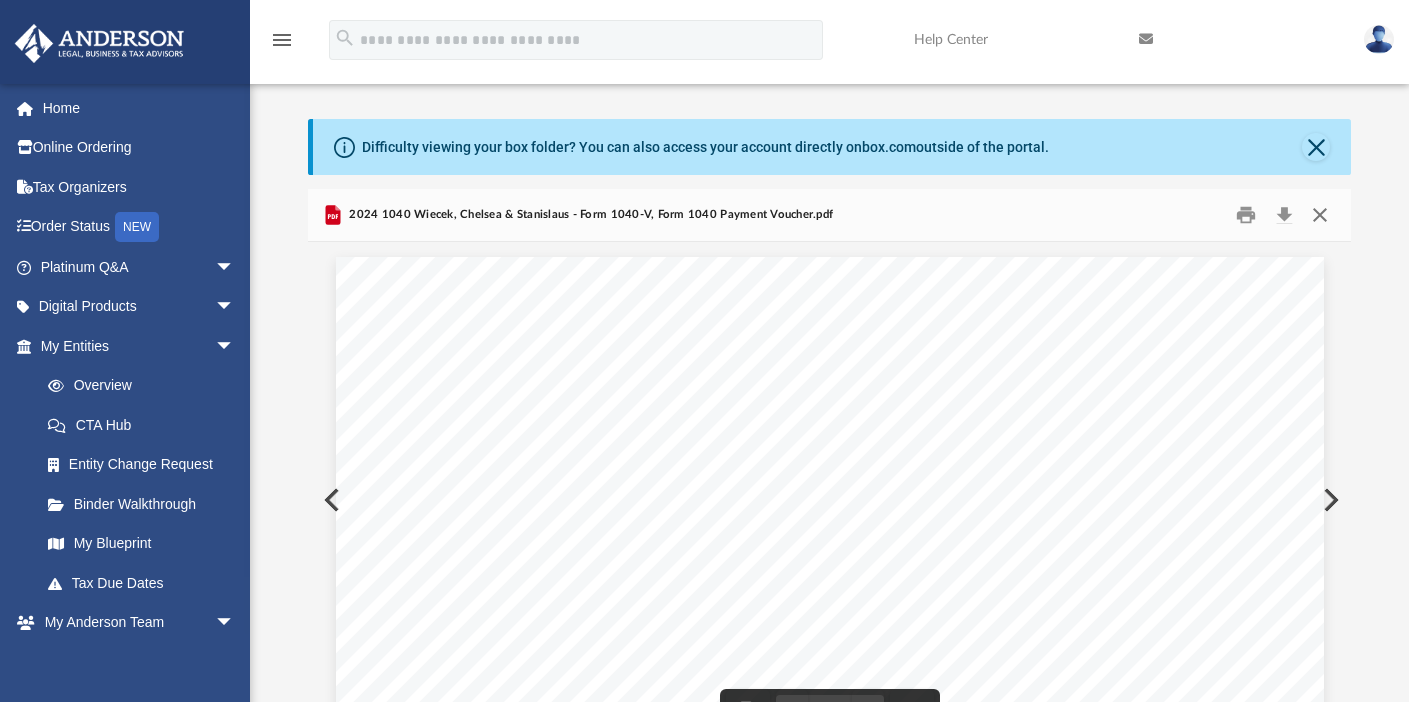 click at bounding box center [1320, 215] 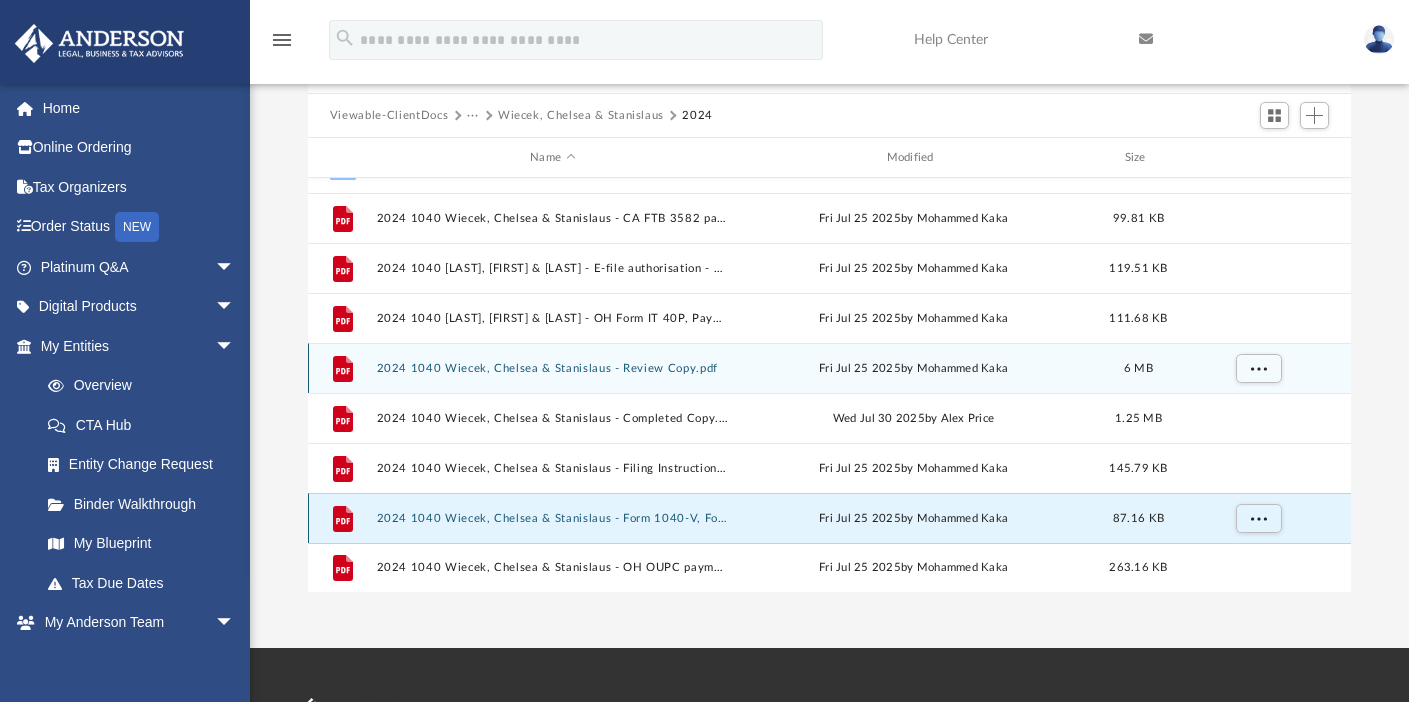 scroll, scrollTop: 169, scrollLeft: 0, axis: vertical 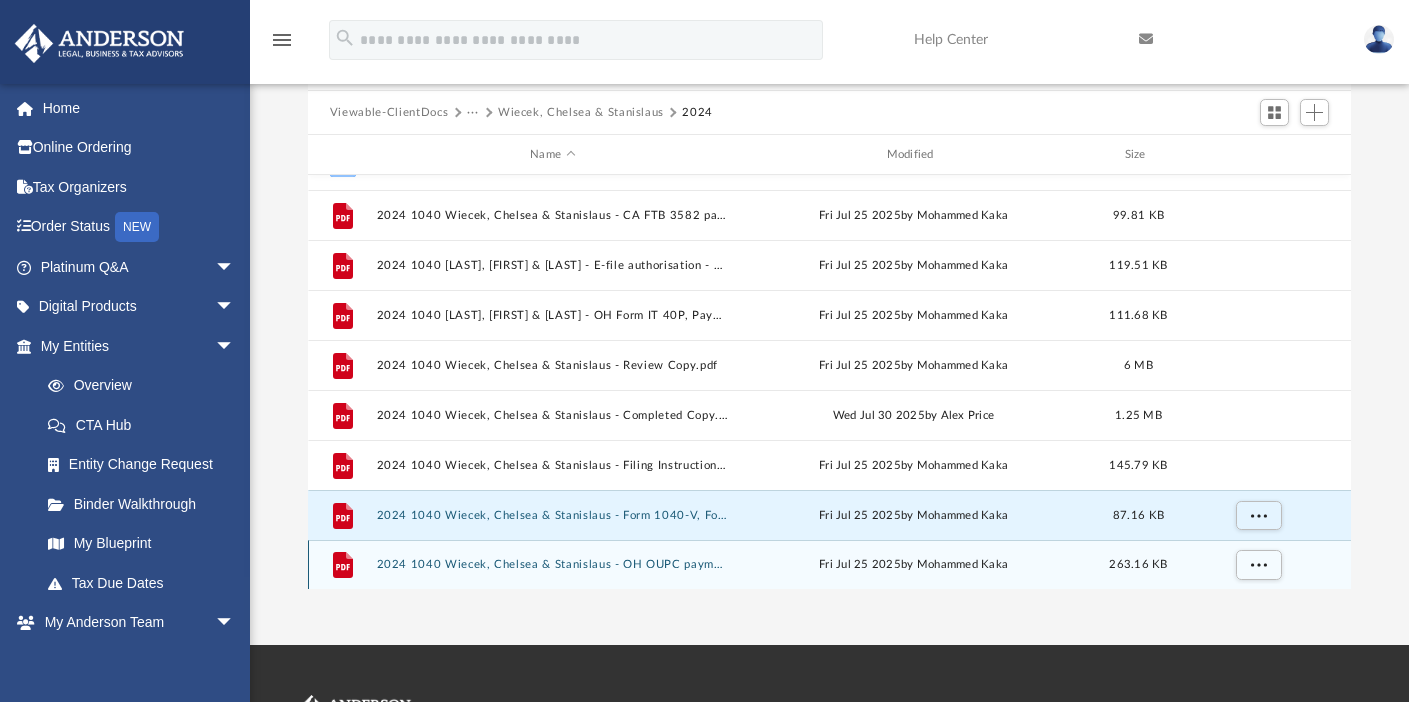 click on "2024 1040 Wiecek, Chelsea & Stanislaus - OH OUPC payment voucher.pdf" at bounding box center (552, 564) 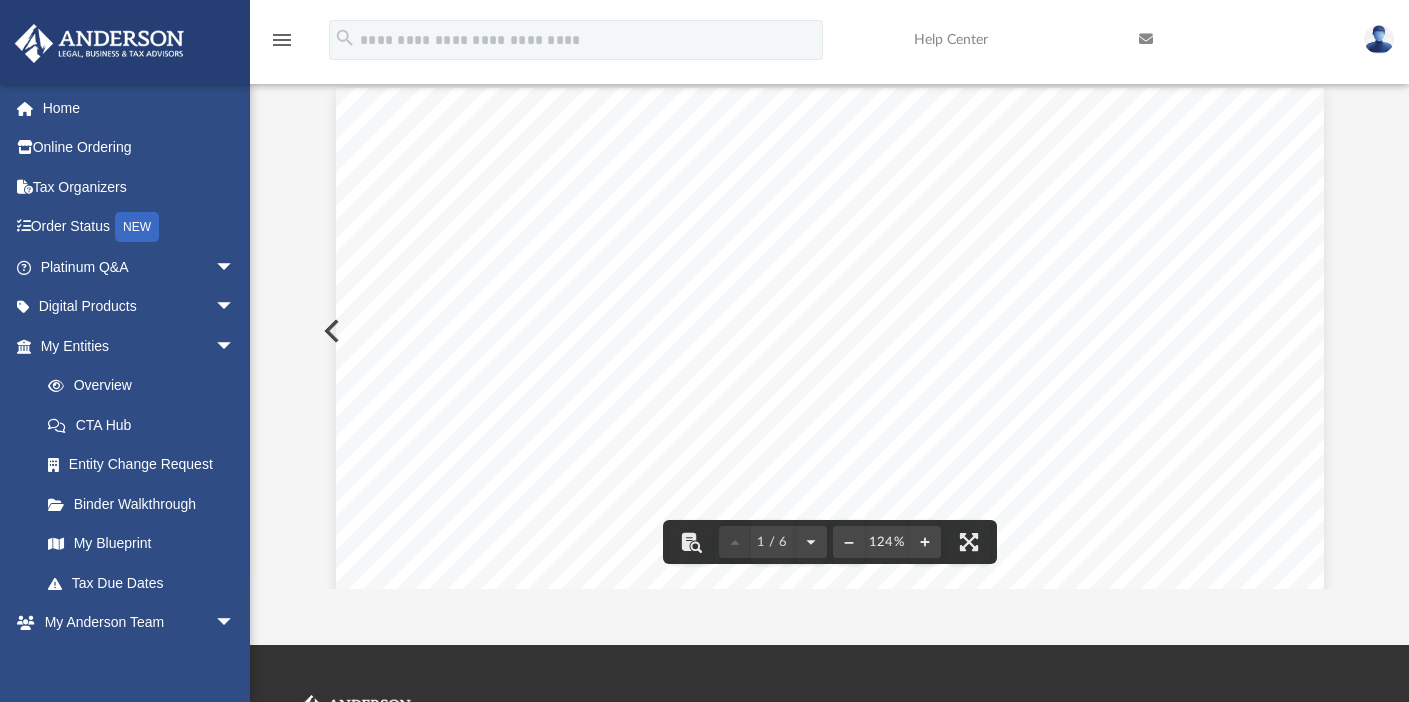 scroll, scrollTop: 0, scrollLeft: 0, axis: both 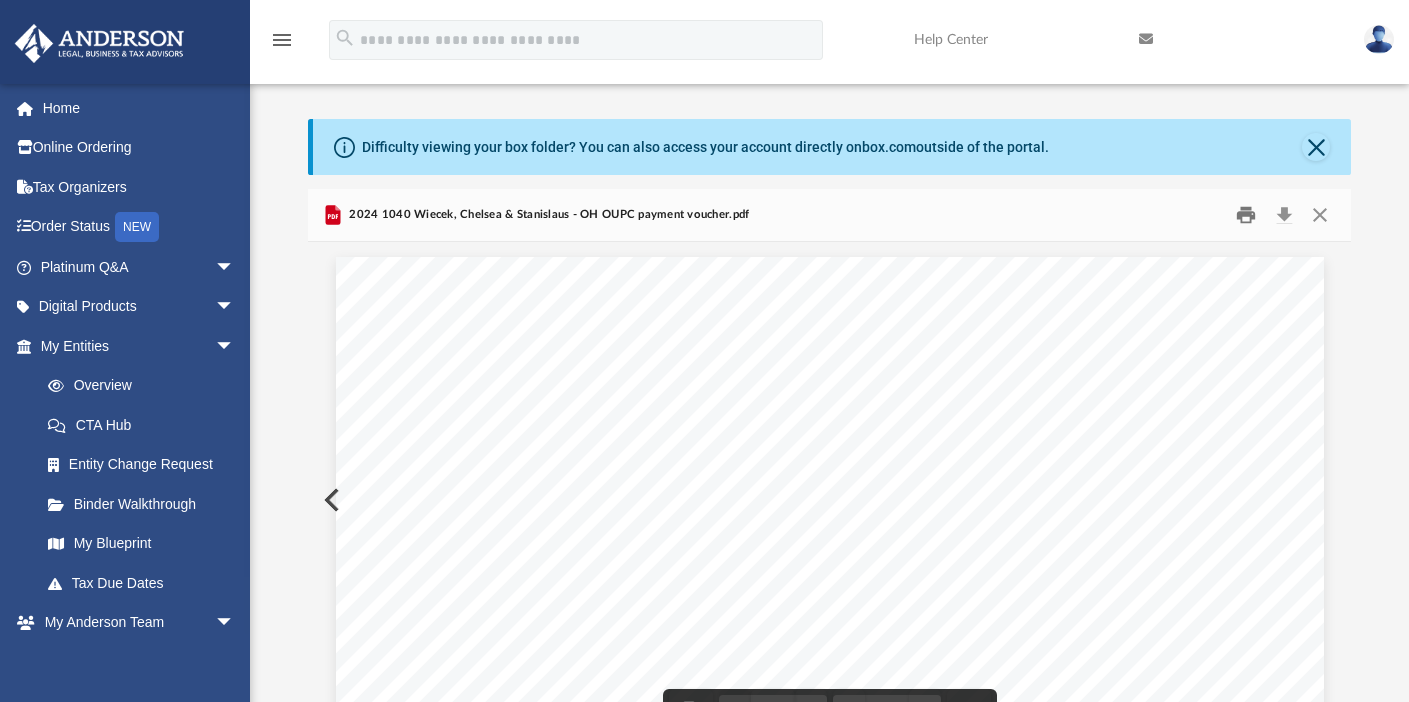 click at bounding box center (1247, 215) 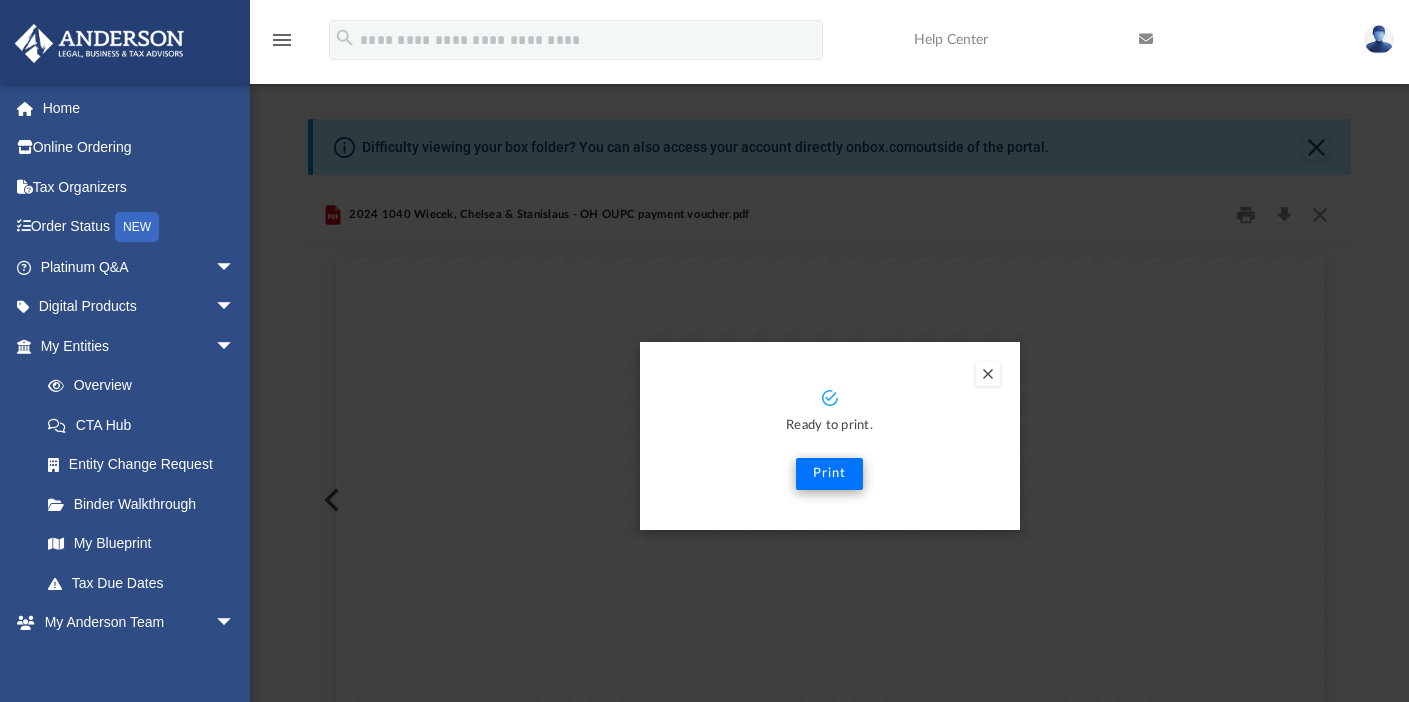 click on "Print" at bounding box center [829, 474] 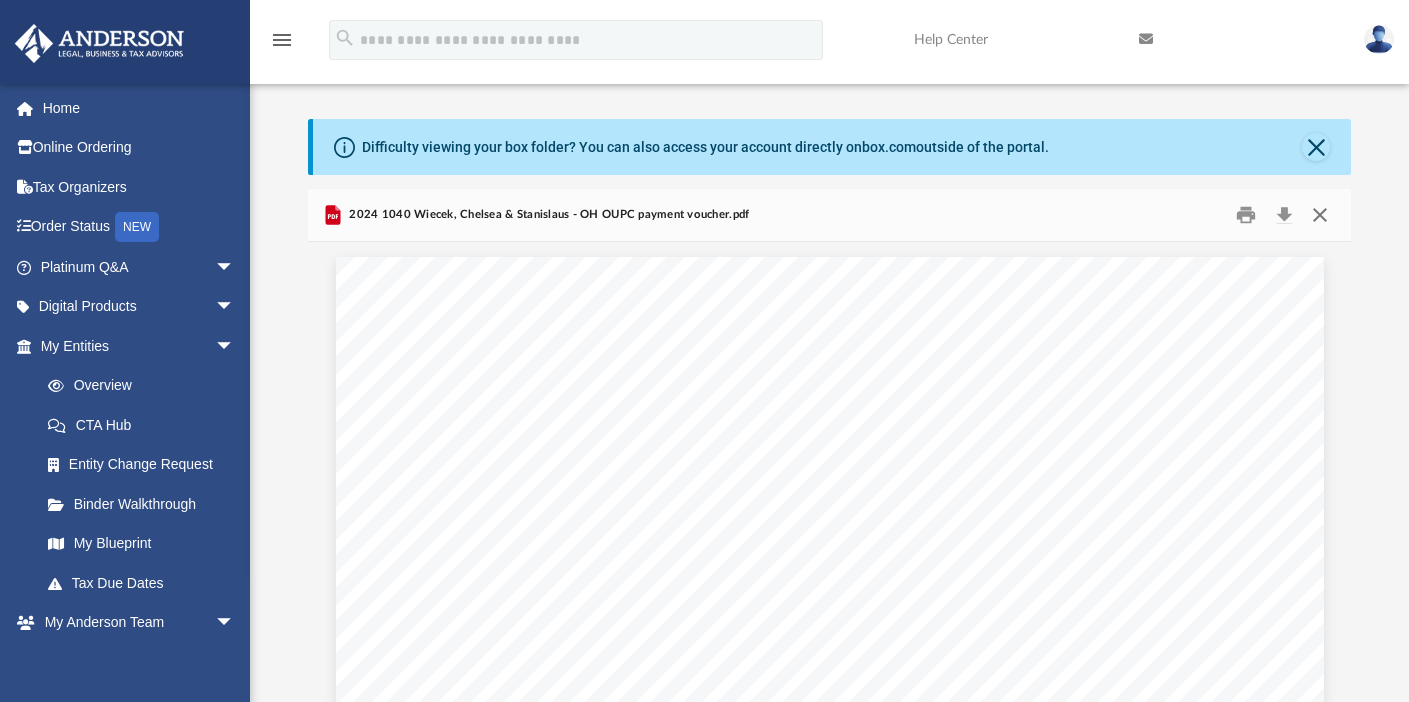 click at bounding box center [1320, 215] 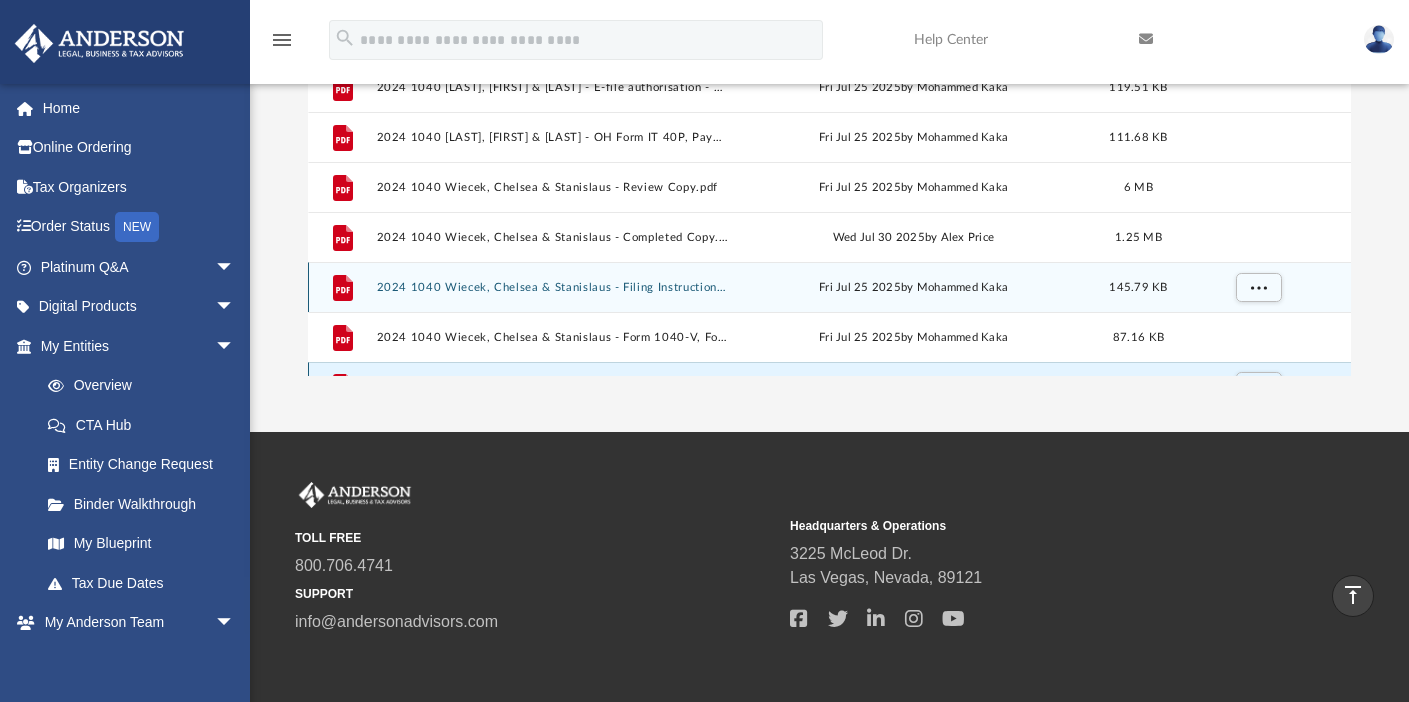 scroll, scrollTop: 0, scrollLeft: 0, axis: both 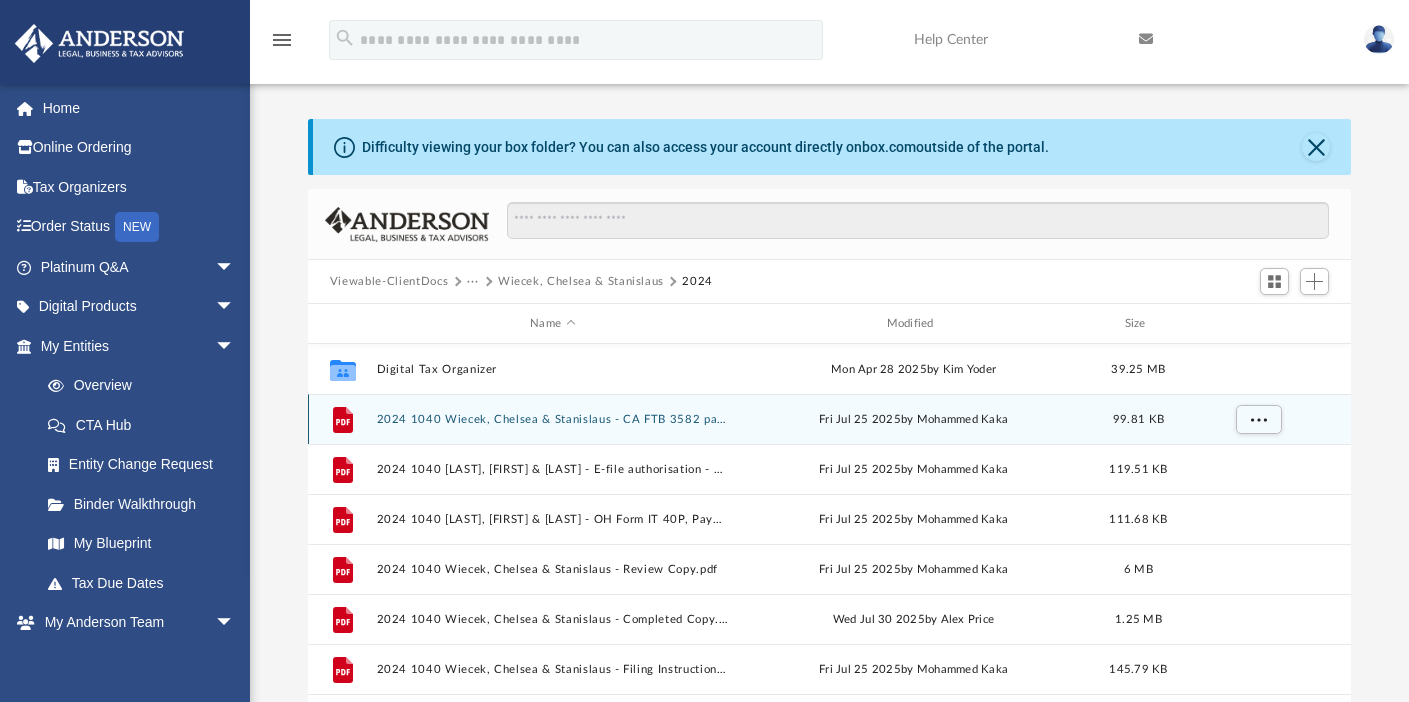 click on "2024 1040 Wiecek, Chelsea & Stanislaus  - CA FTB 3582 payment voucher.pdf" at bounding box center [552, 419] 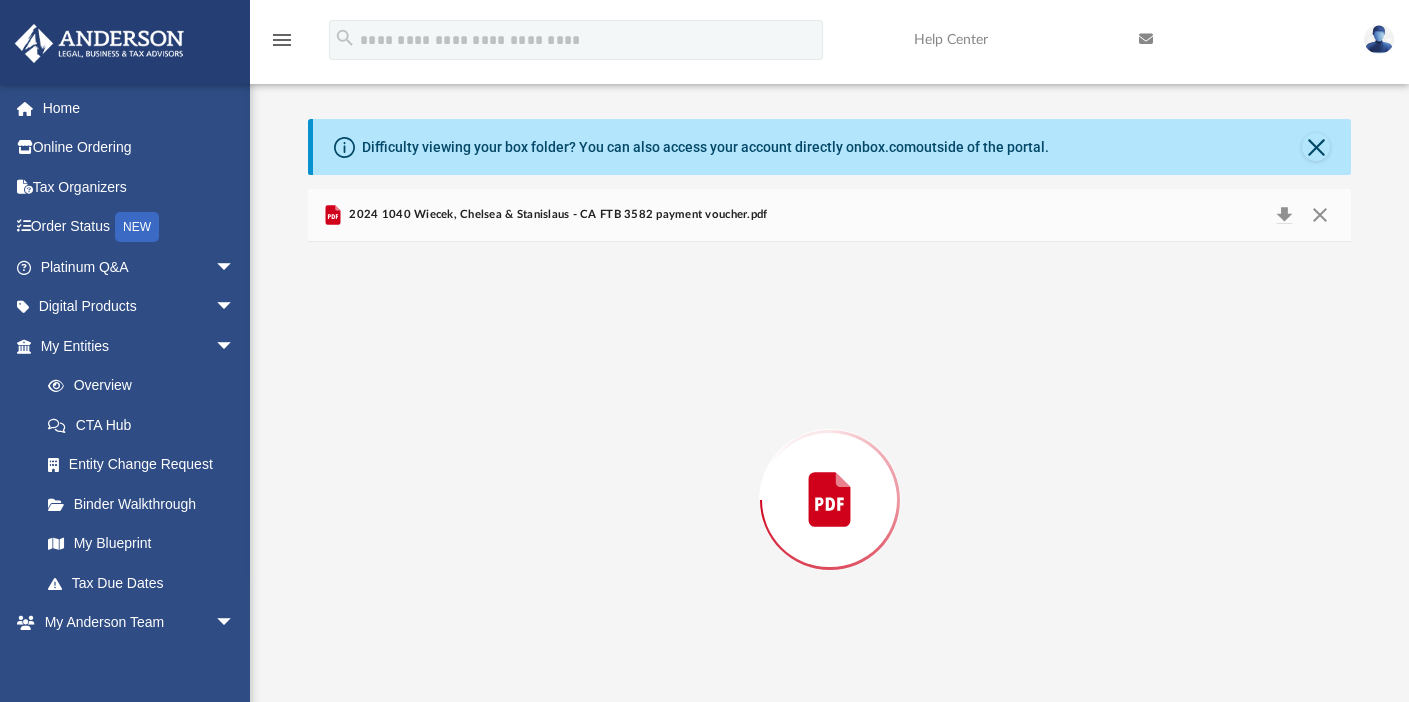 scroll, scrollTop: 56, scrollLeft: 0, axis: vertical 